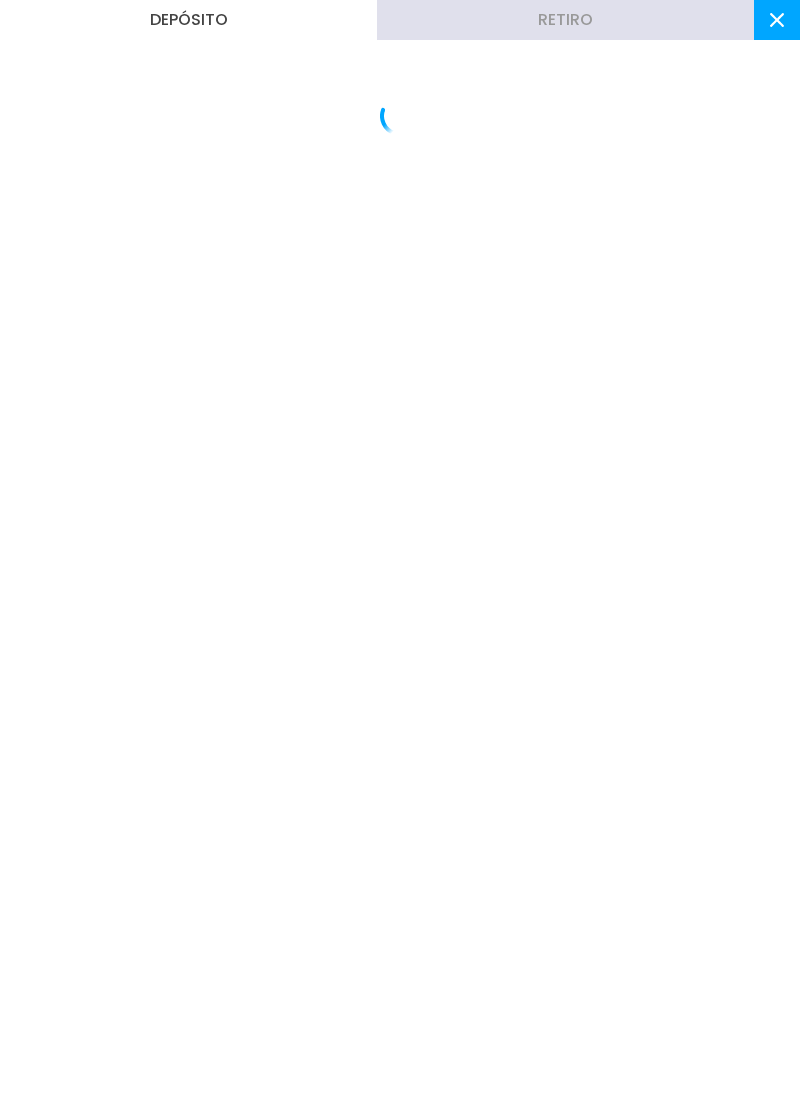 scroll, scrollTop: 0, scrollLeft: 0, axis: both 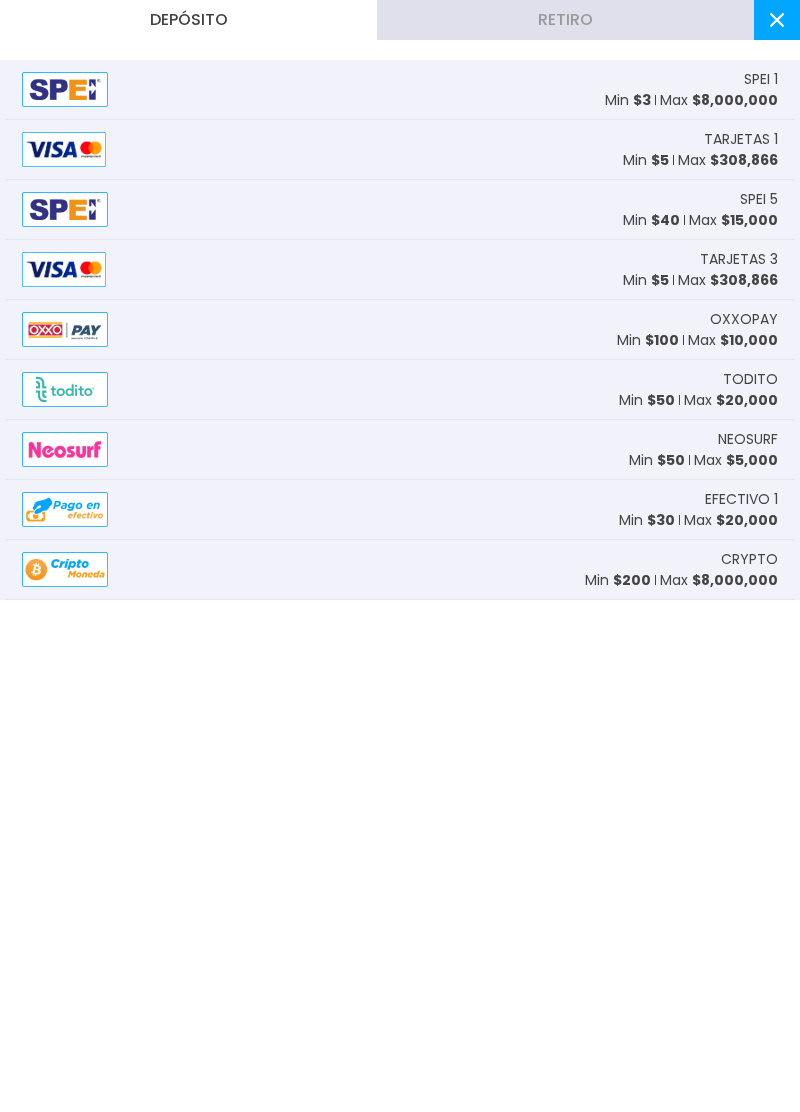 click at bounding box center [777, 20] 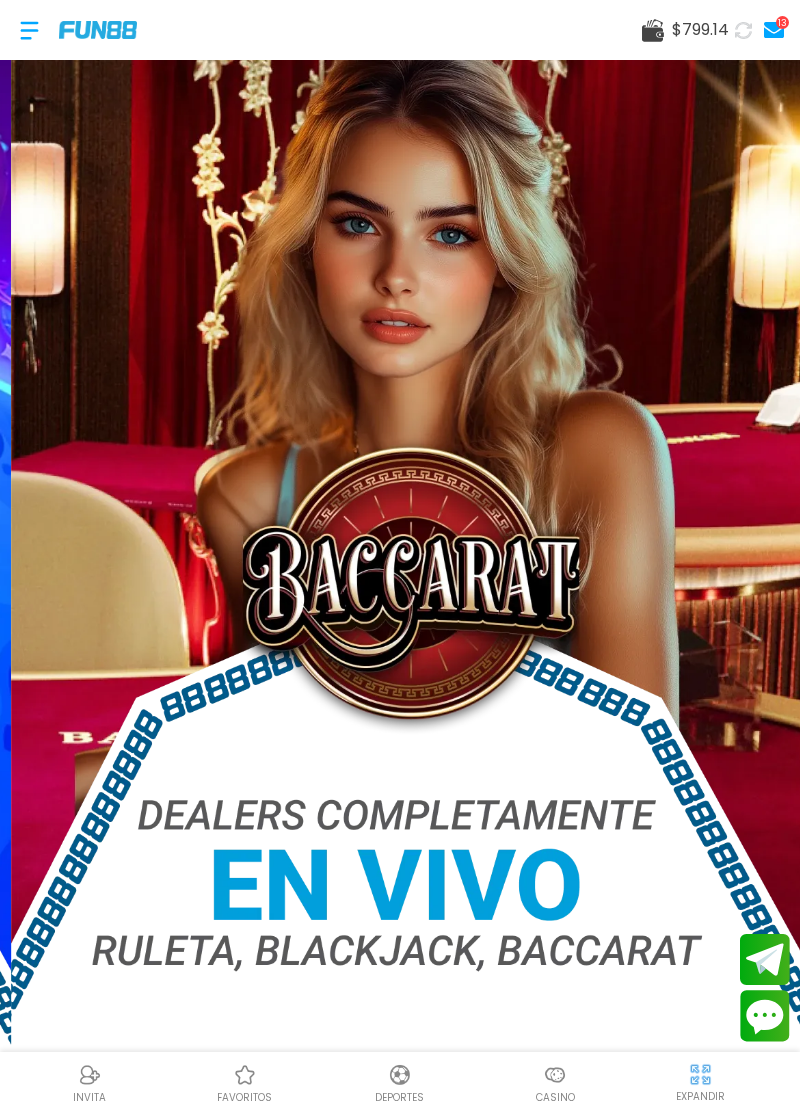 click at bounding box center [555, 1075] 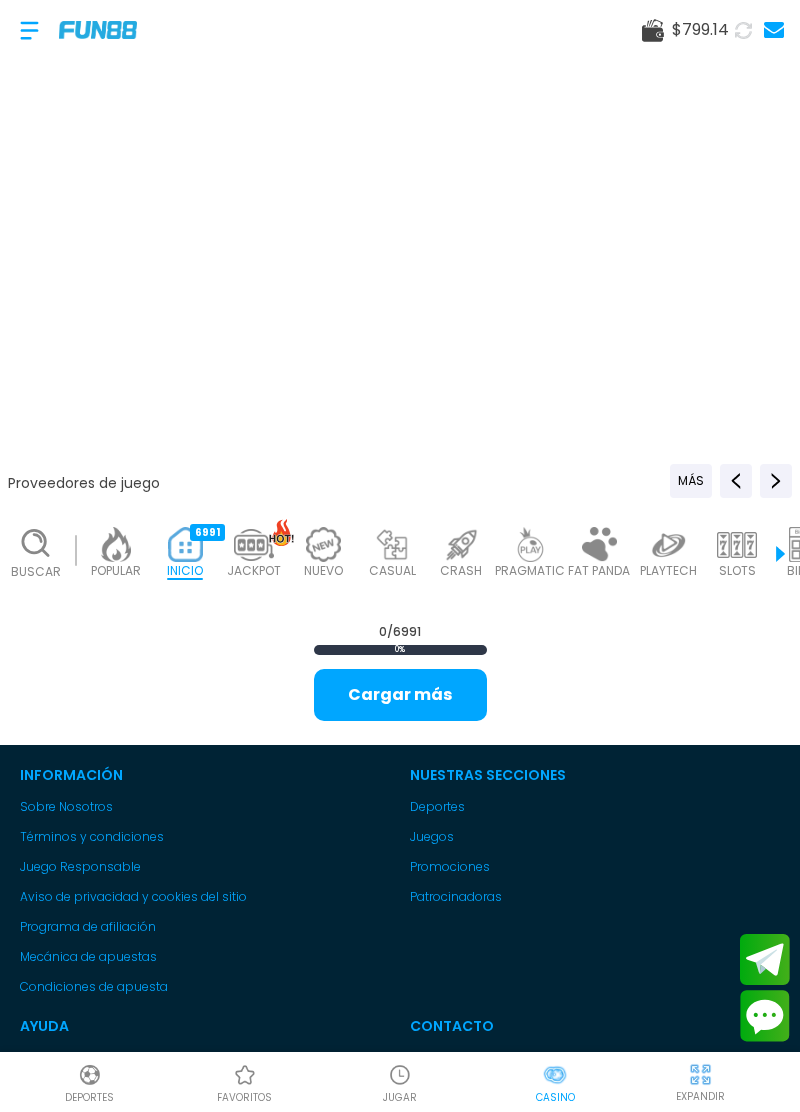 scroll, scrollTop: 0, scrollLeft: 50, axis: horizontal 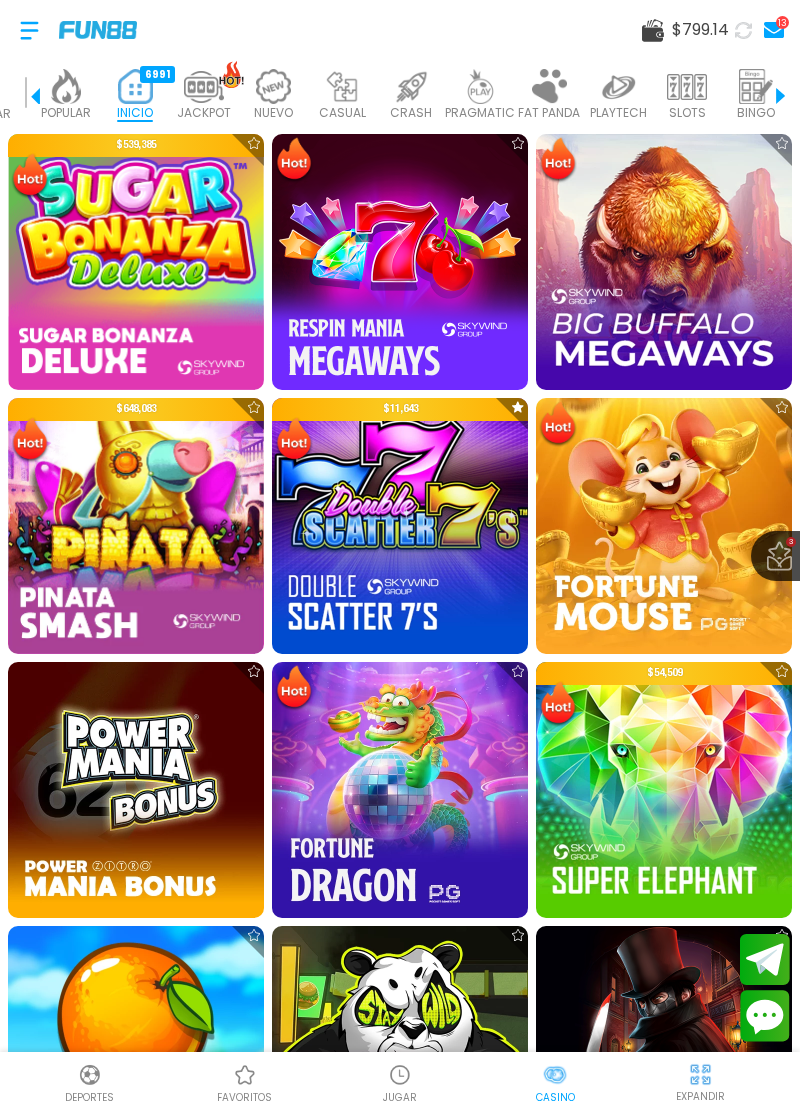 click at bounding box center [273, 86] 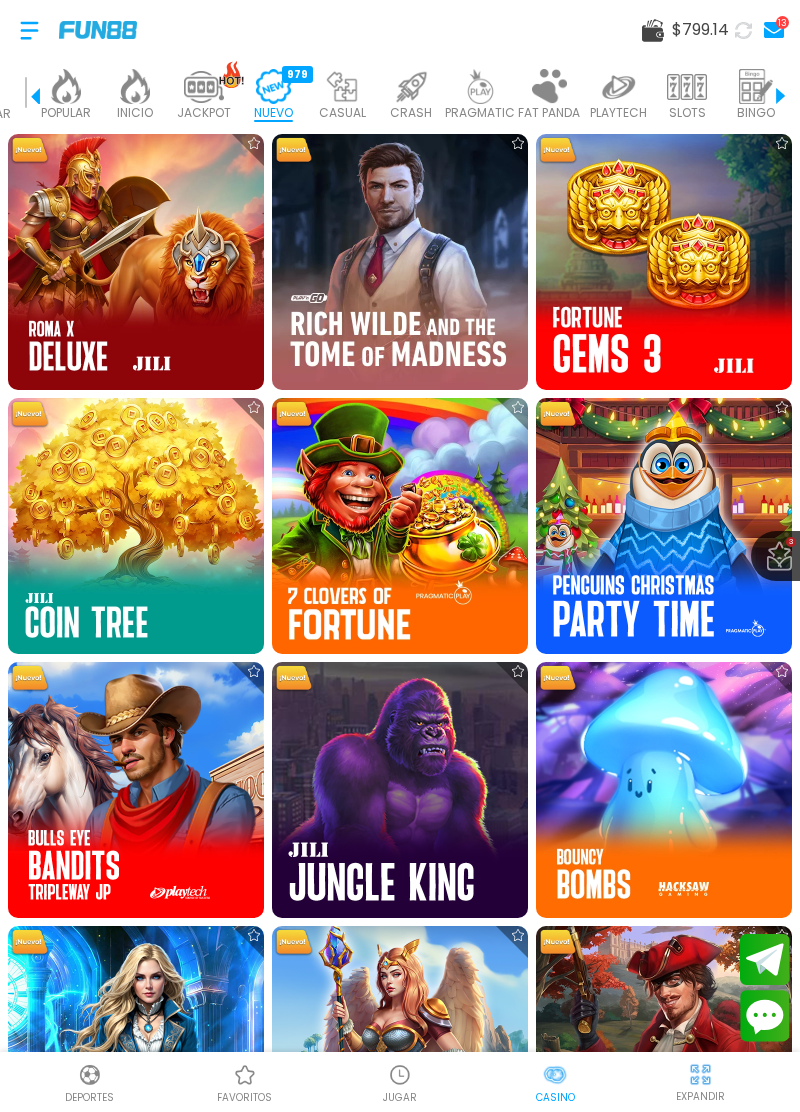 scroll, scrollTop: 0, scrollLeft: 150, axis: horizontal 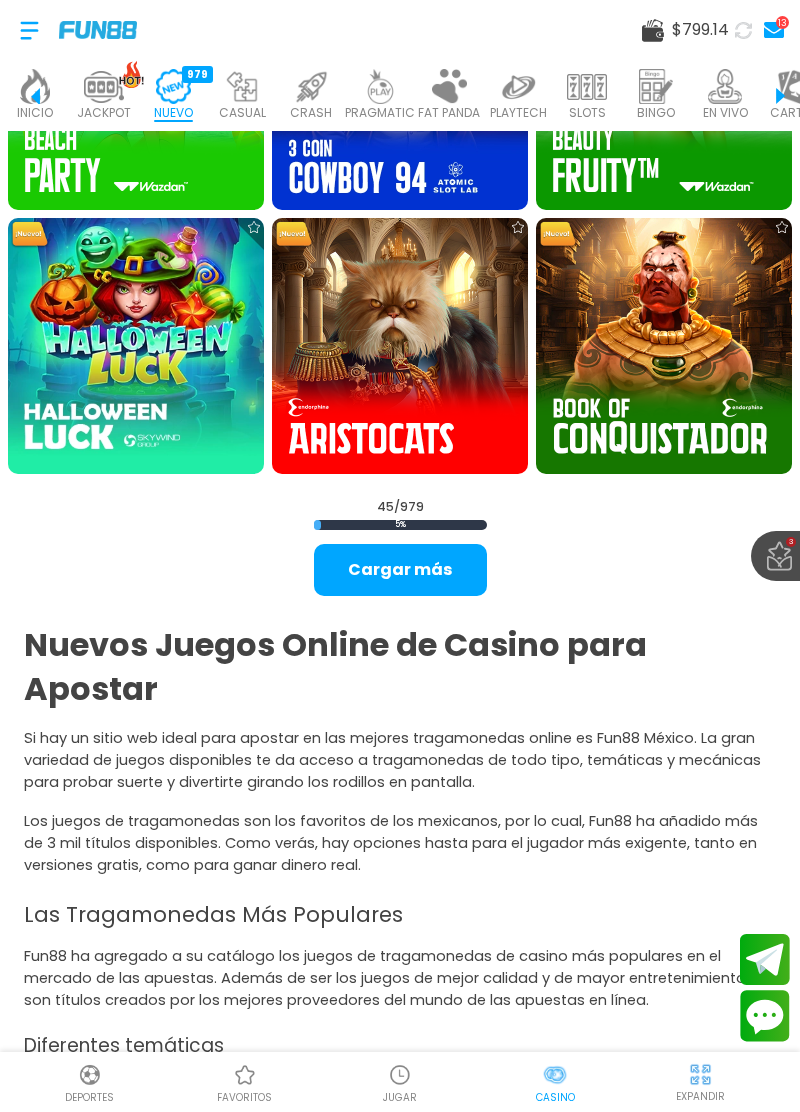 click on "Cargar más" at bounding box center (400, 570) 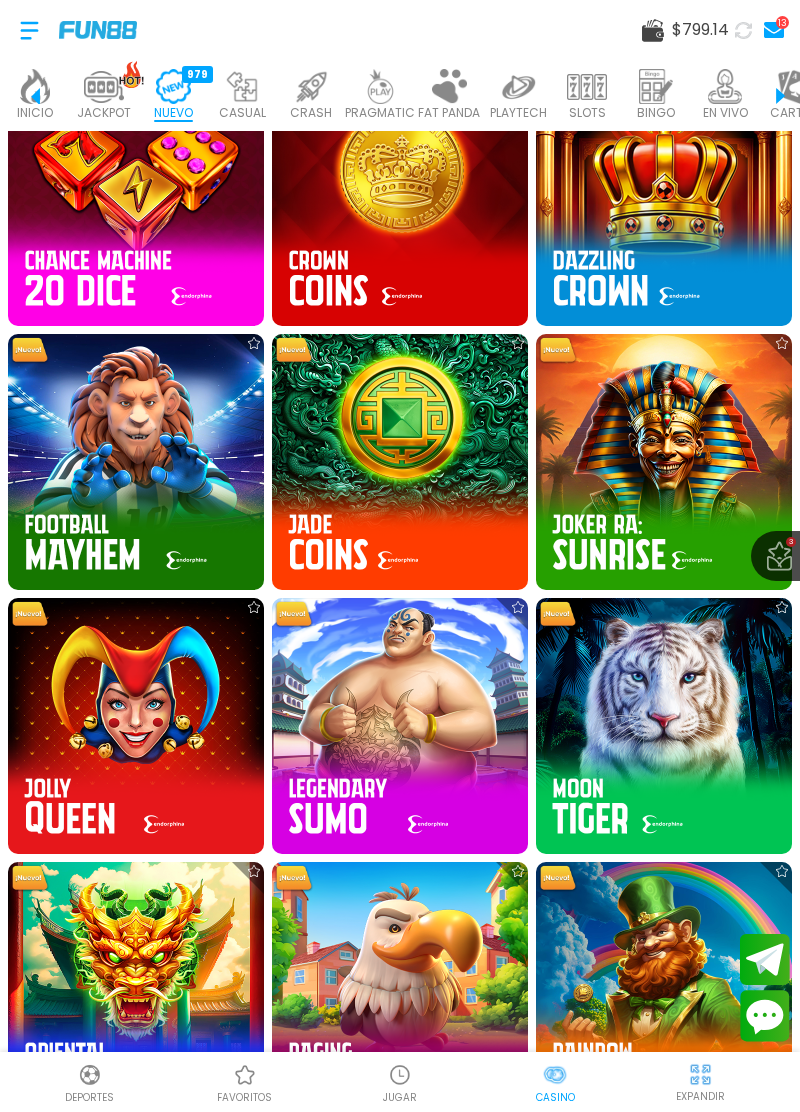 scroll, scrollTop: 4628, scrollLeft: 0, axis: vertical 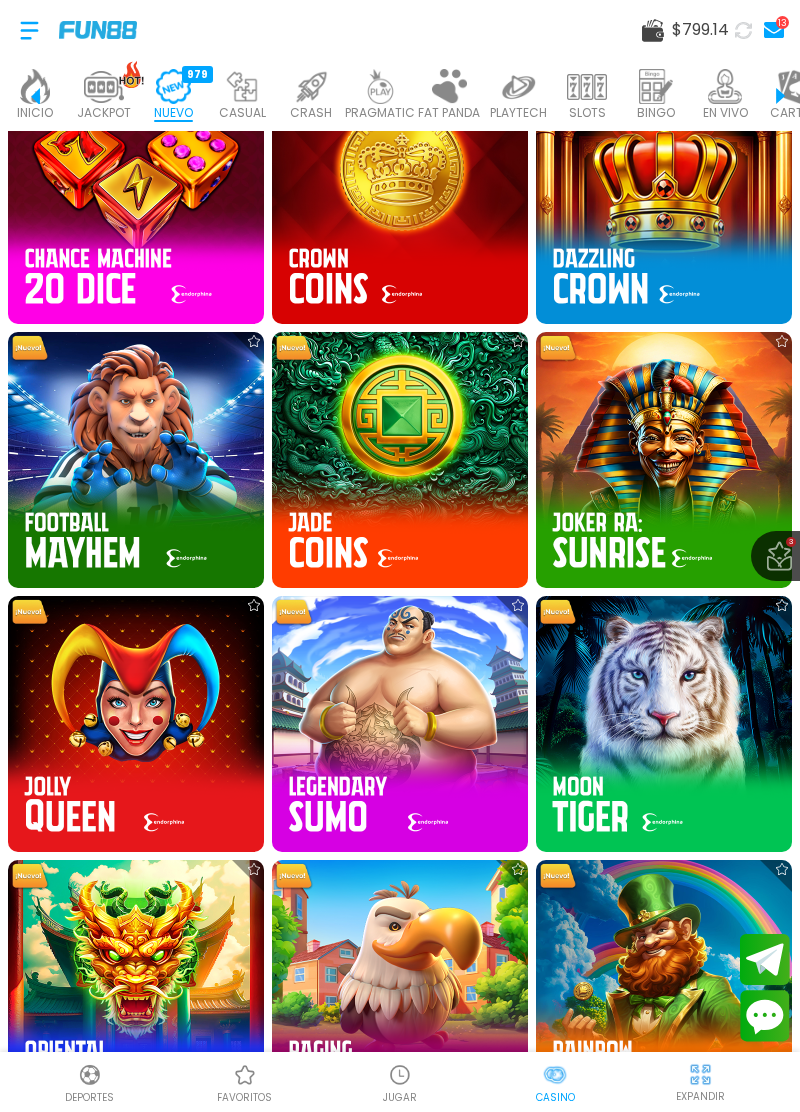 click at bounding box center (400, 724) 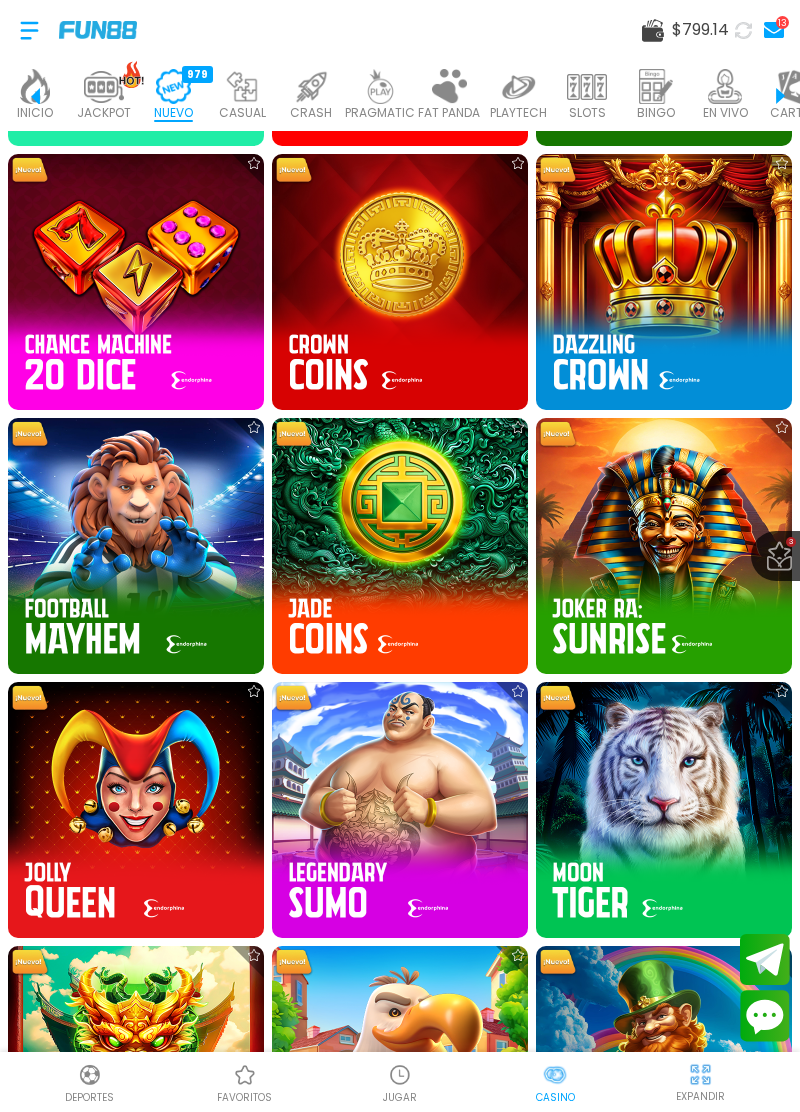 scroll, scrollTop: 4562, scrollLeft: 0, axis: vertical 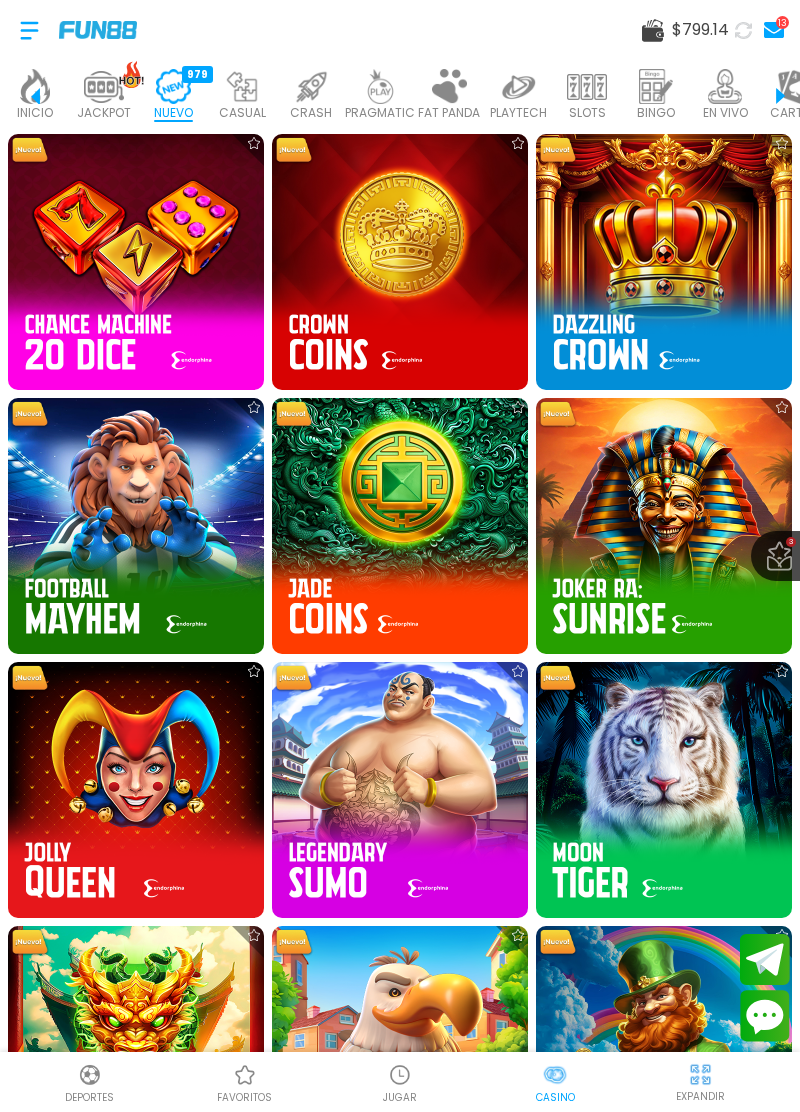 click at bounding box center (400, 790) 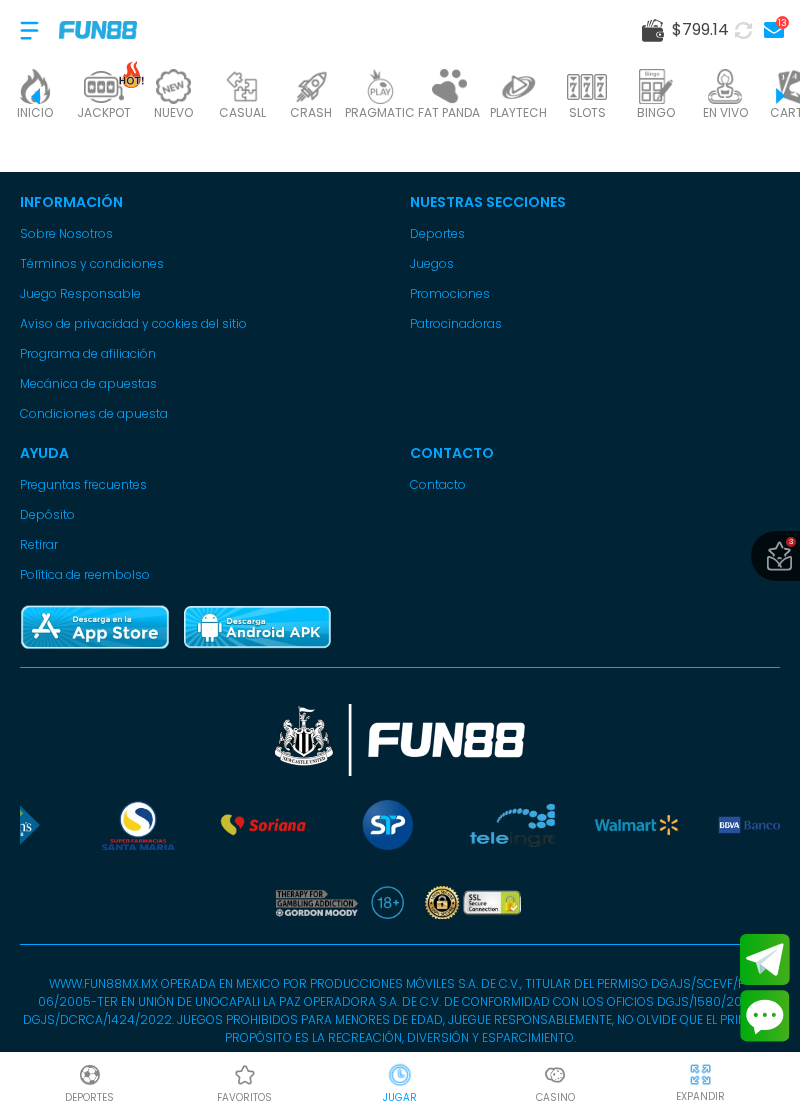 scroll, scrollTop: 3356, scrollLeft: 0, axis: vertical 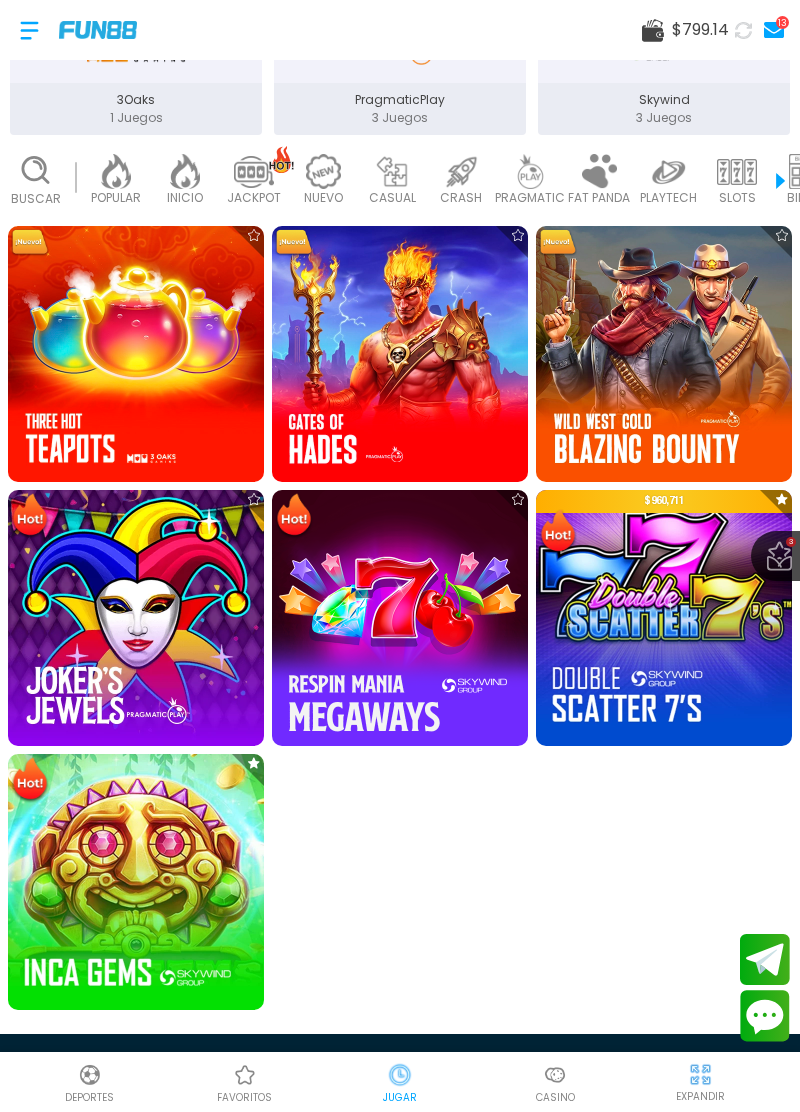 click at bounding box center [323, 171] 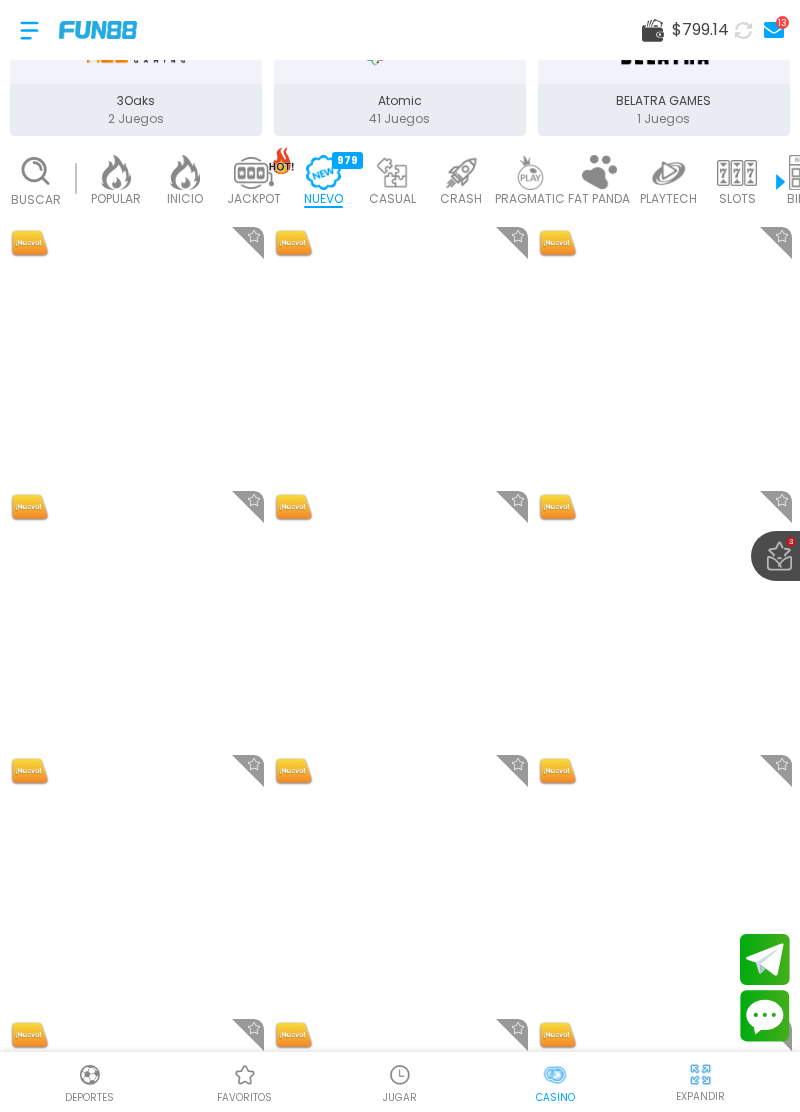 scroll, scrollTop: 510, scrollLeft: 0, axis: vertical 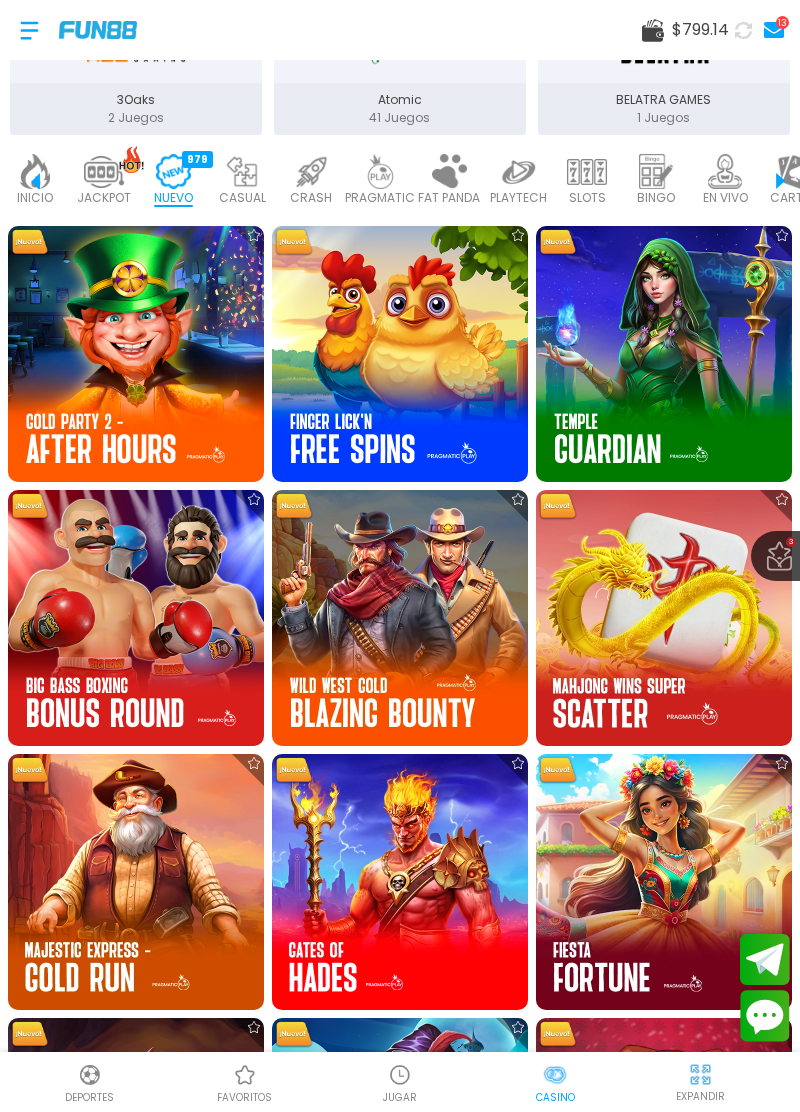 click at bounding box center (400, 882) 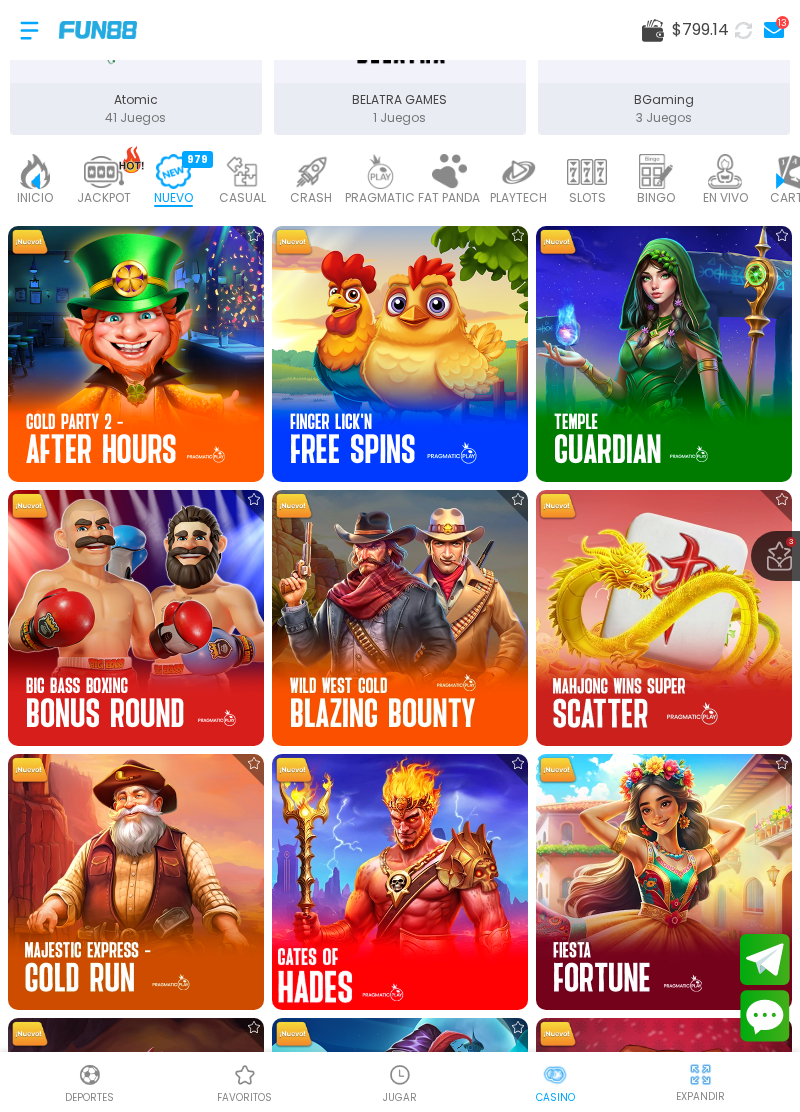 click at bounding box center (400, 883) 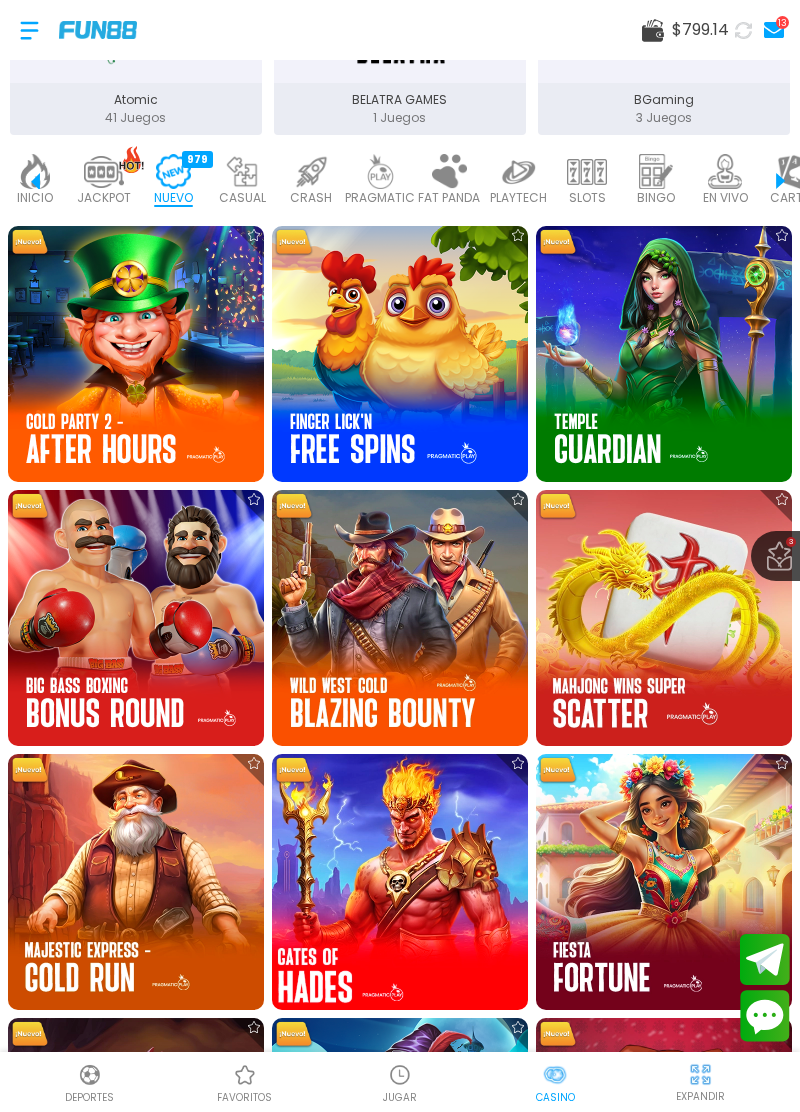 click at bounding box center (400, 883) 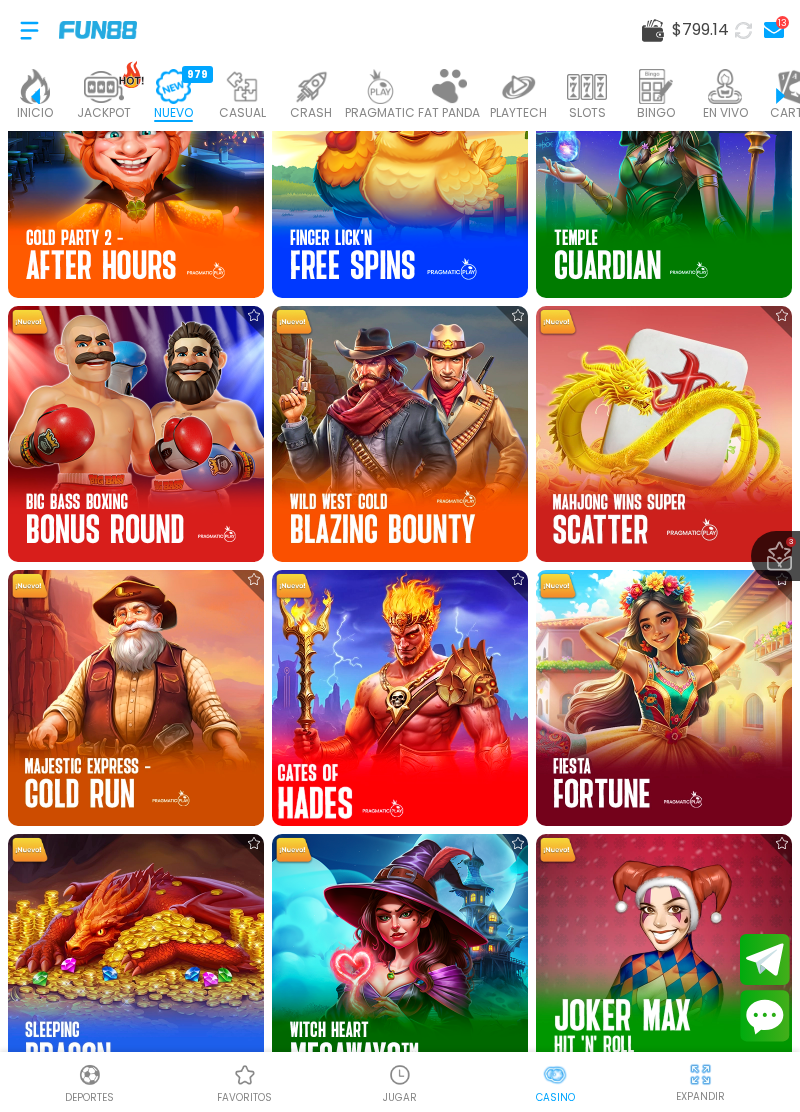 scroll, scrollTop: 696, scrollLeft: 0, axis: vertical 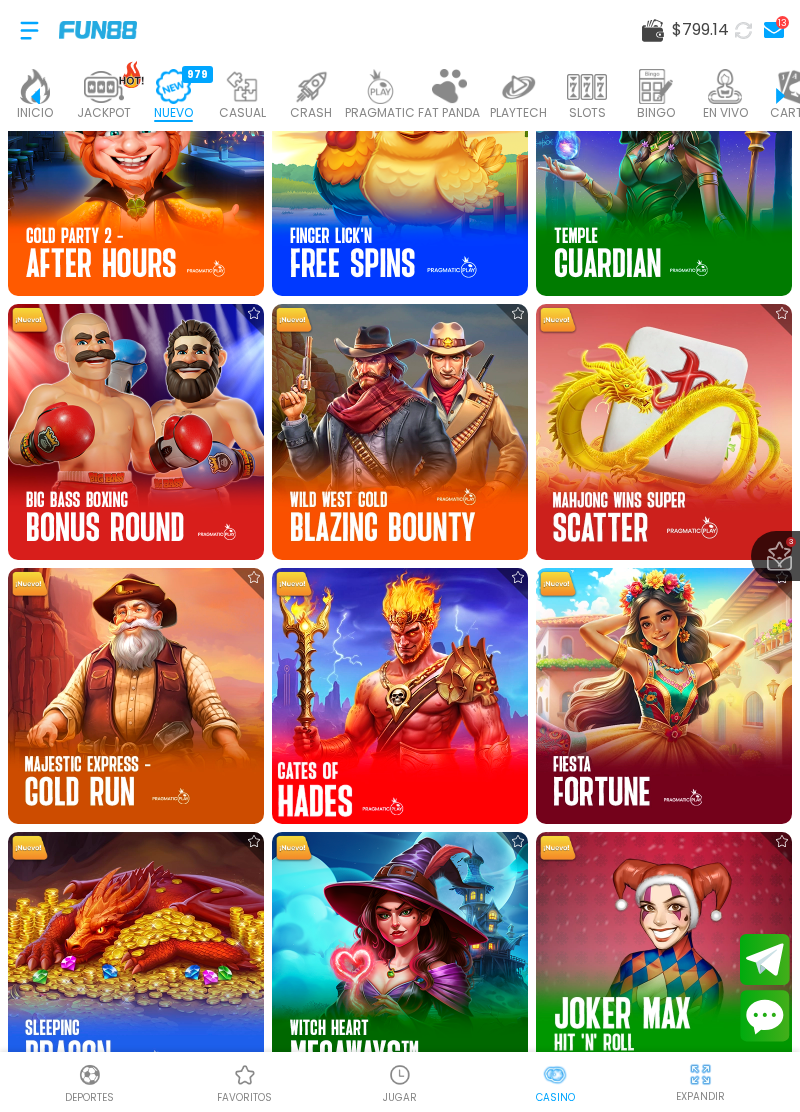 click at bounding box center (400, 960) 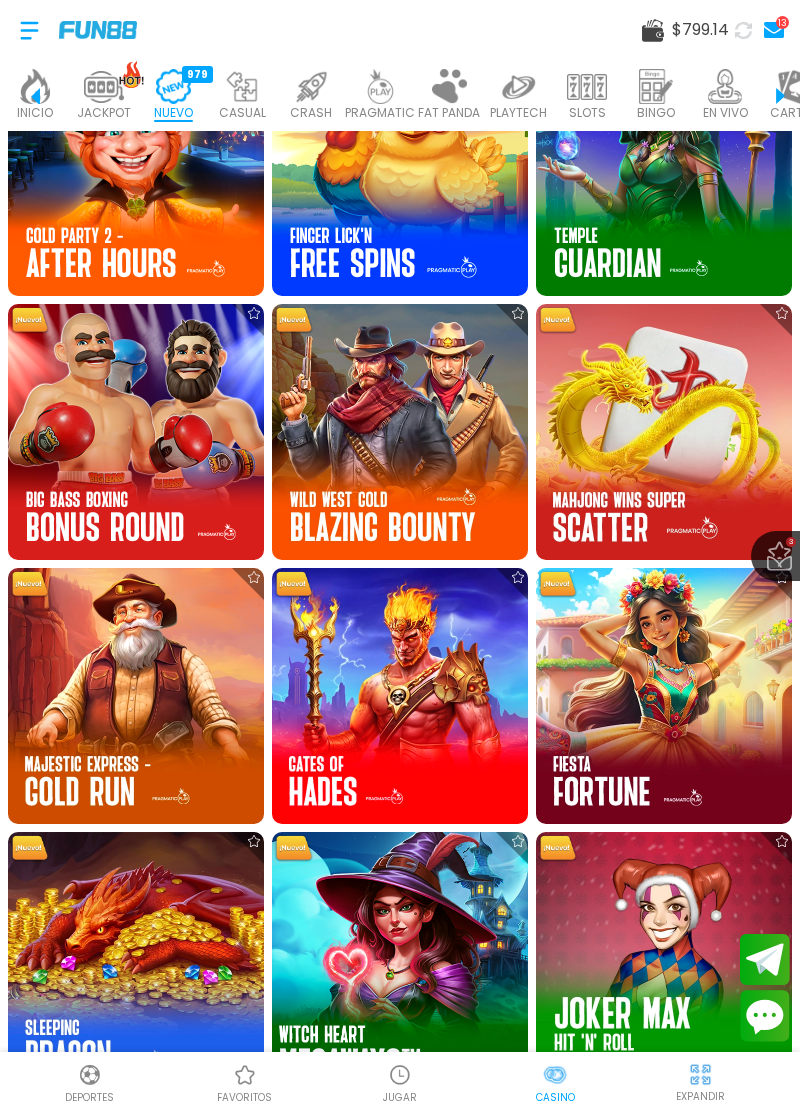 click at bounding box center (400, 961) 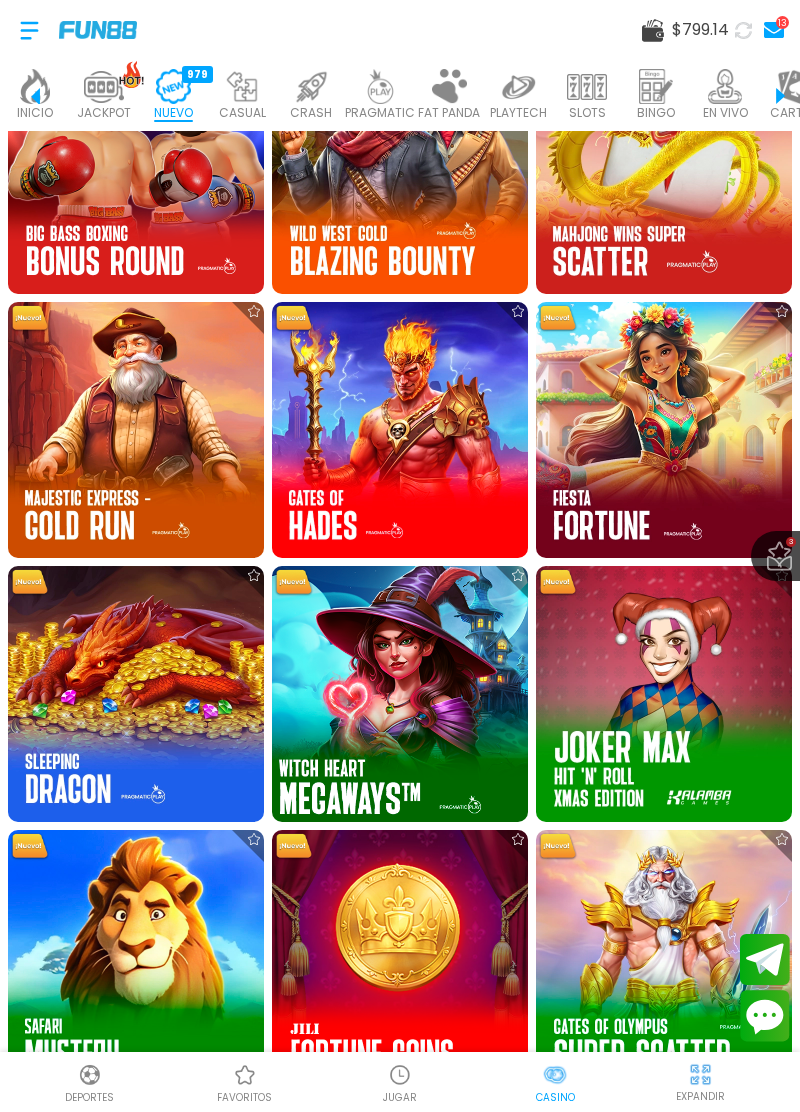 scroll, scrollTop: 966, scrollLeft: 0, axis: vertical 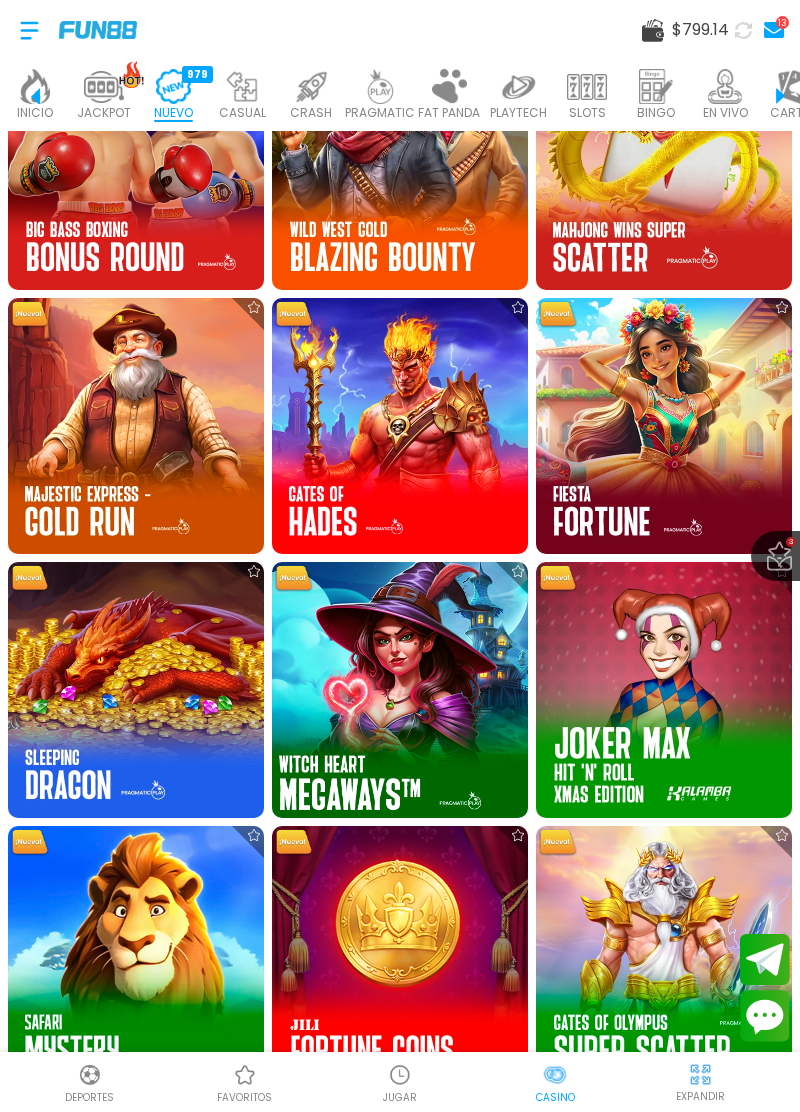 click at bounding box center (400, 954) 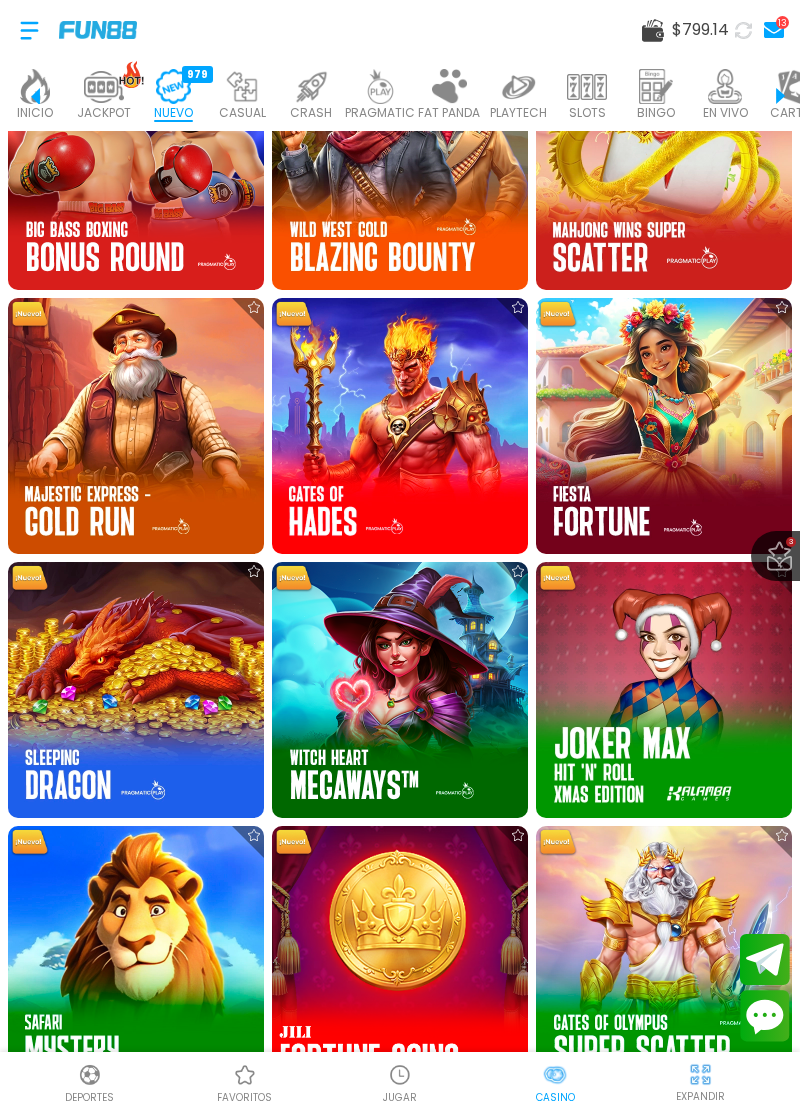 click at bounding box center (400, 955) 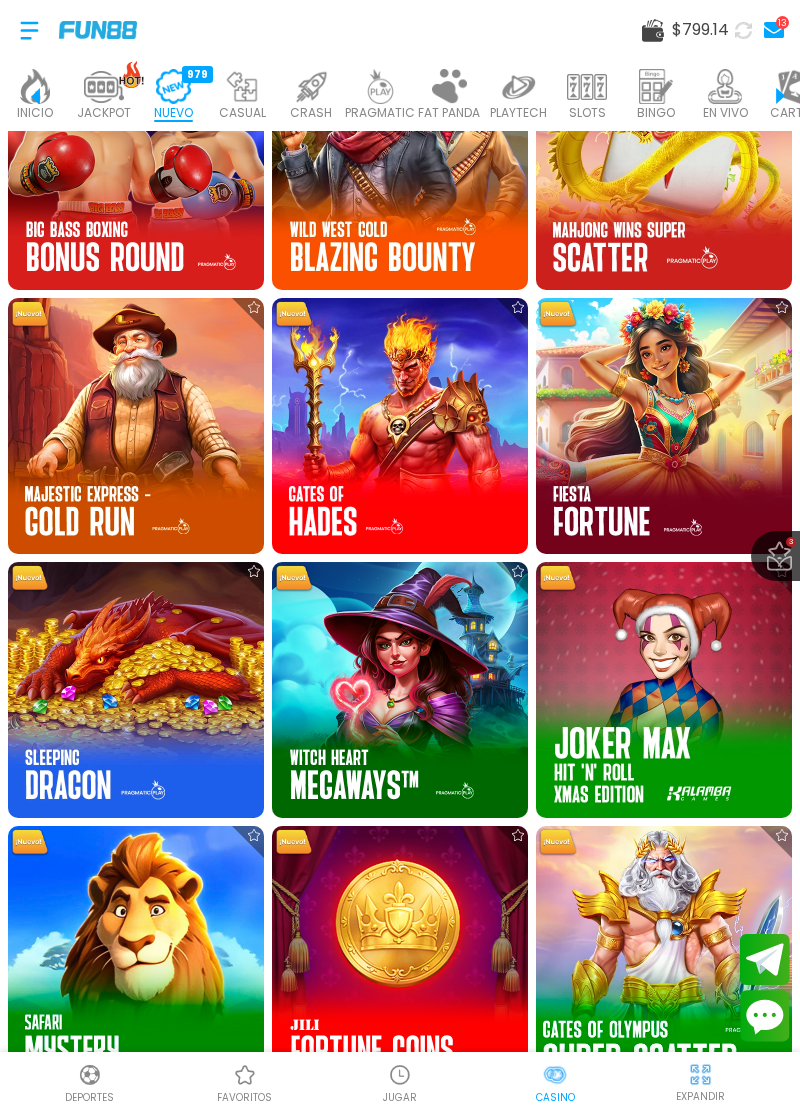 click at bounding box center (664, 955) 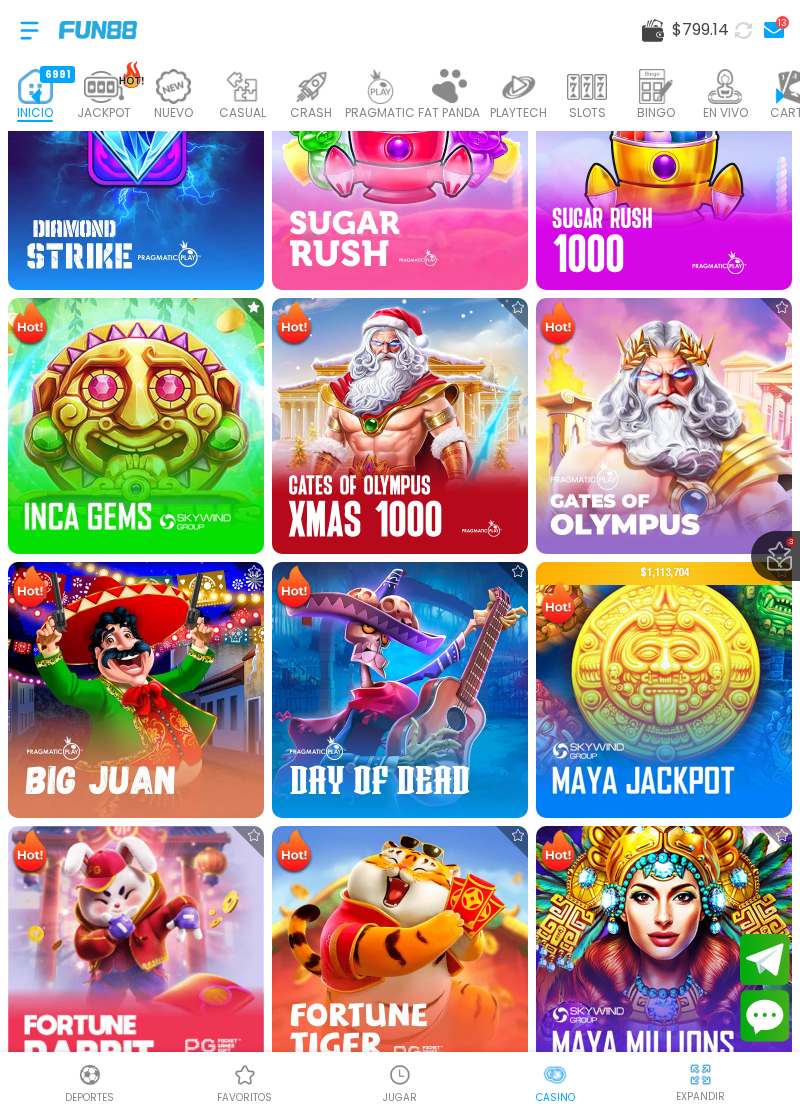 scroll, scrollTop: 0, scrollLeft: 50, axis: horizontal 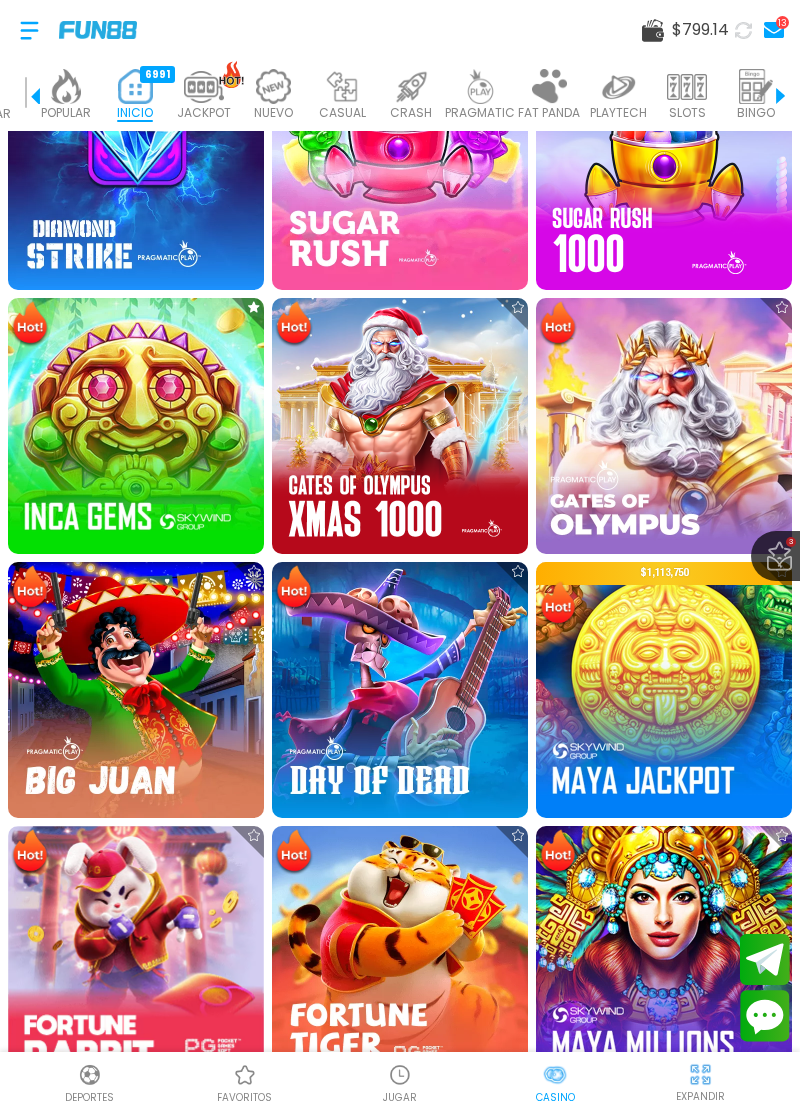 click at bounding box center (273, 86) 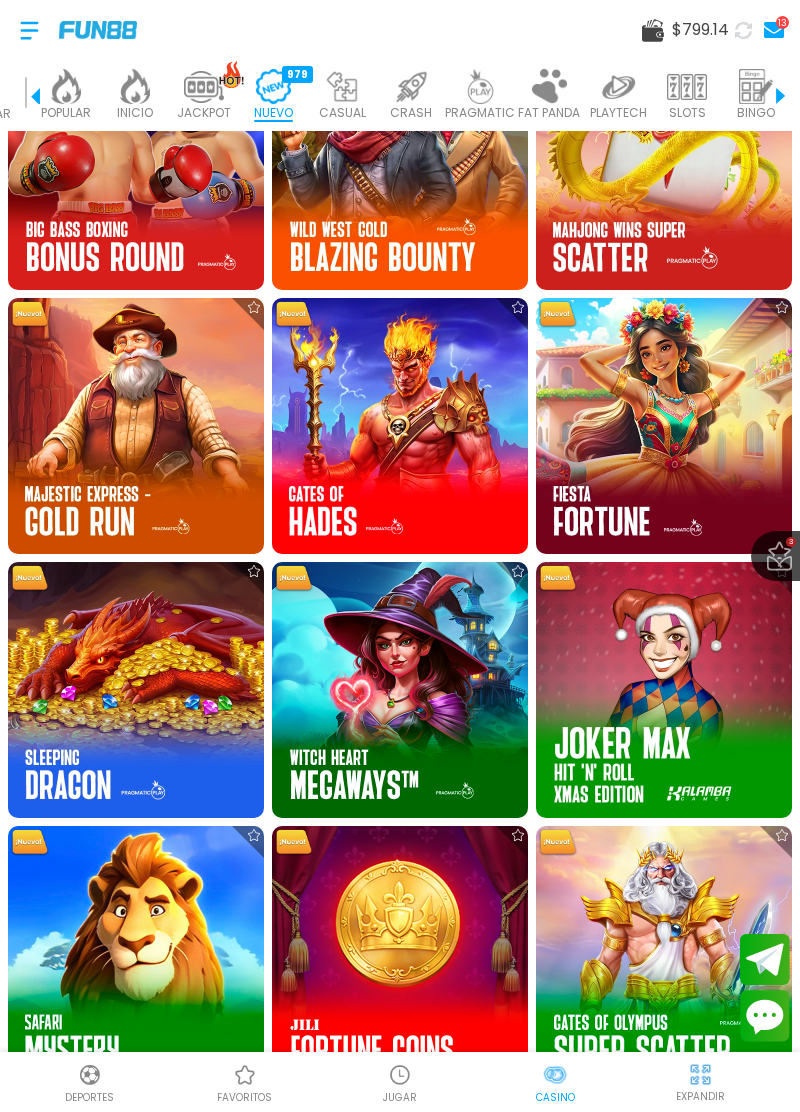 scroll, scrollTop: 0, scrollLeft: 150, axis: horizontal 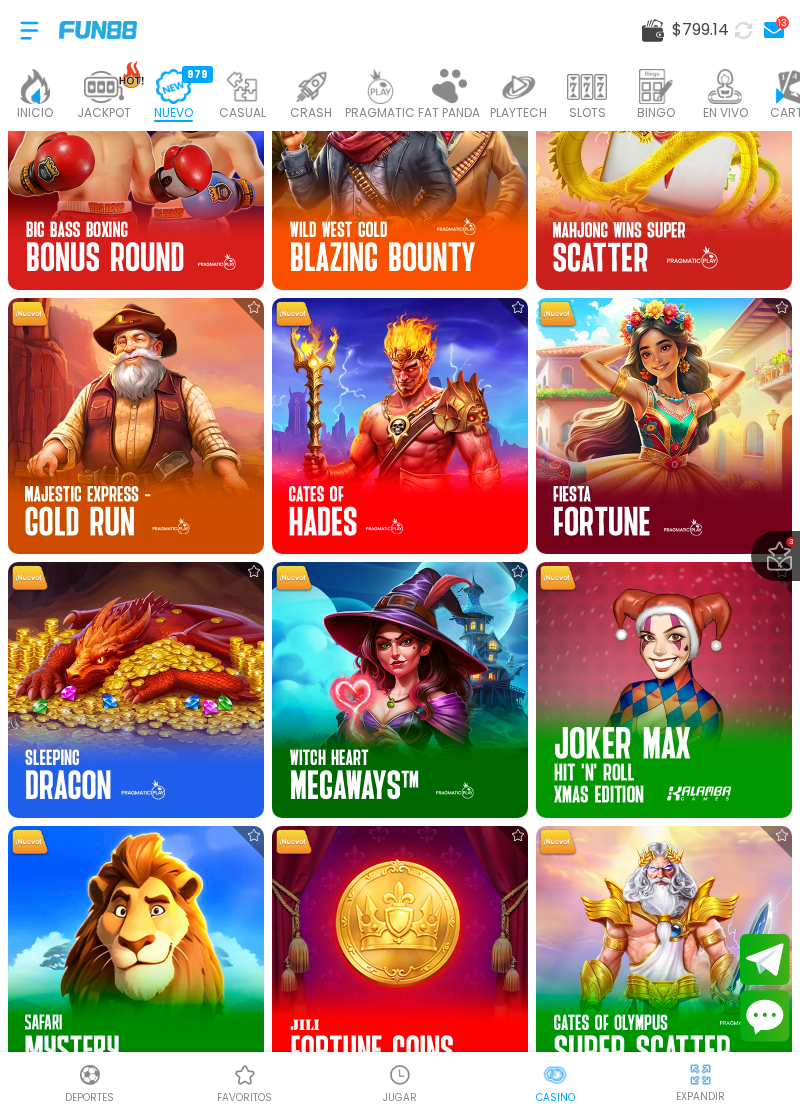 click at bounding box center (400, 426) 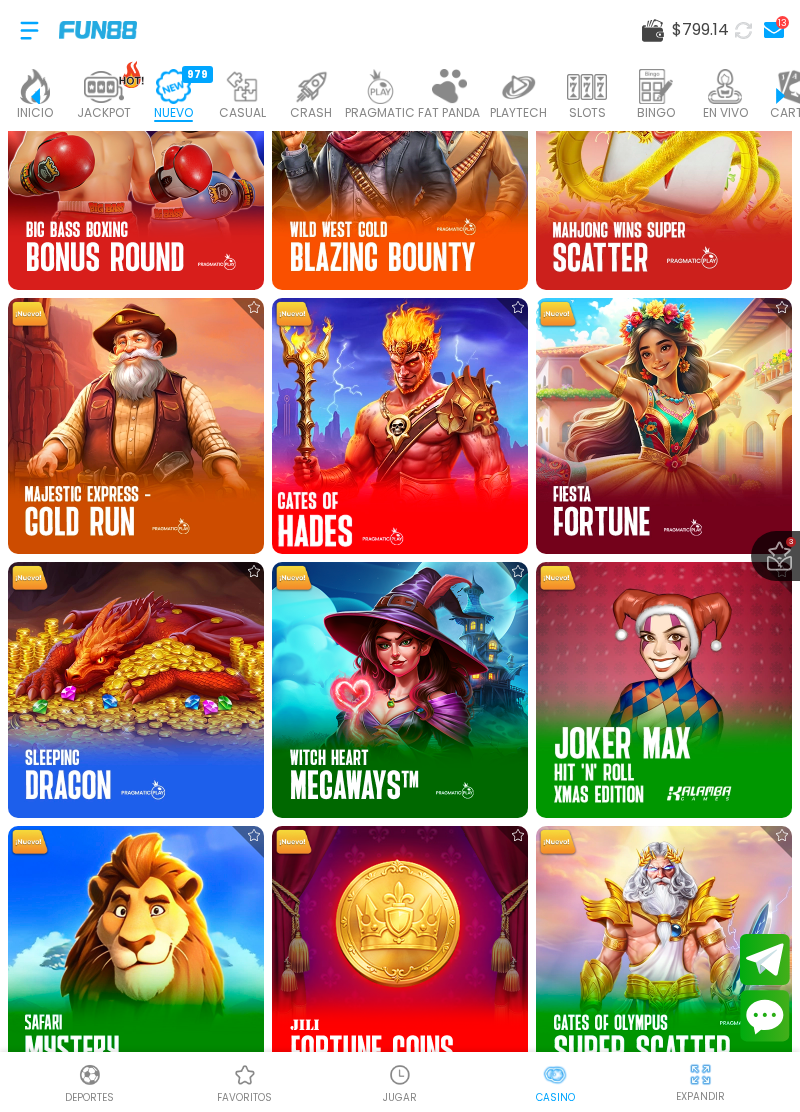 click at bounding box center [664, 426] 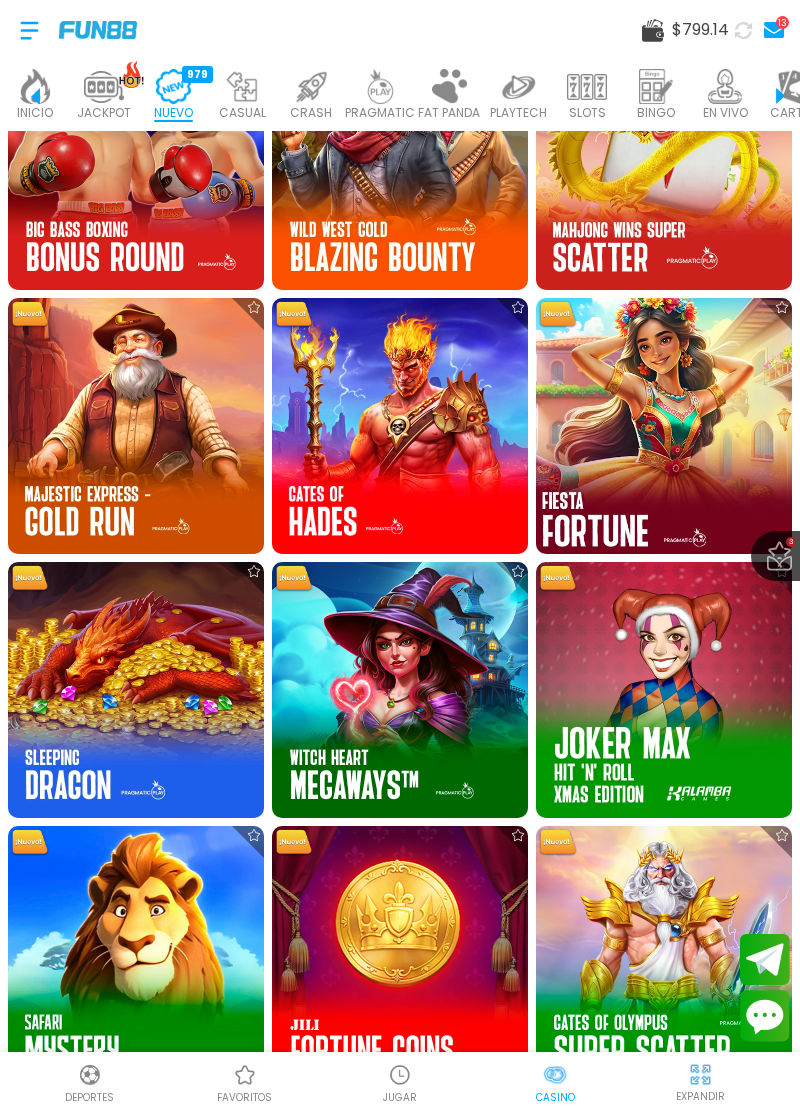 click at bounding box center [664, 690] 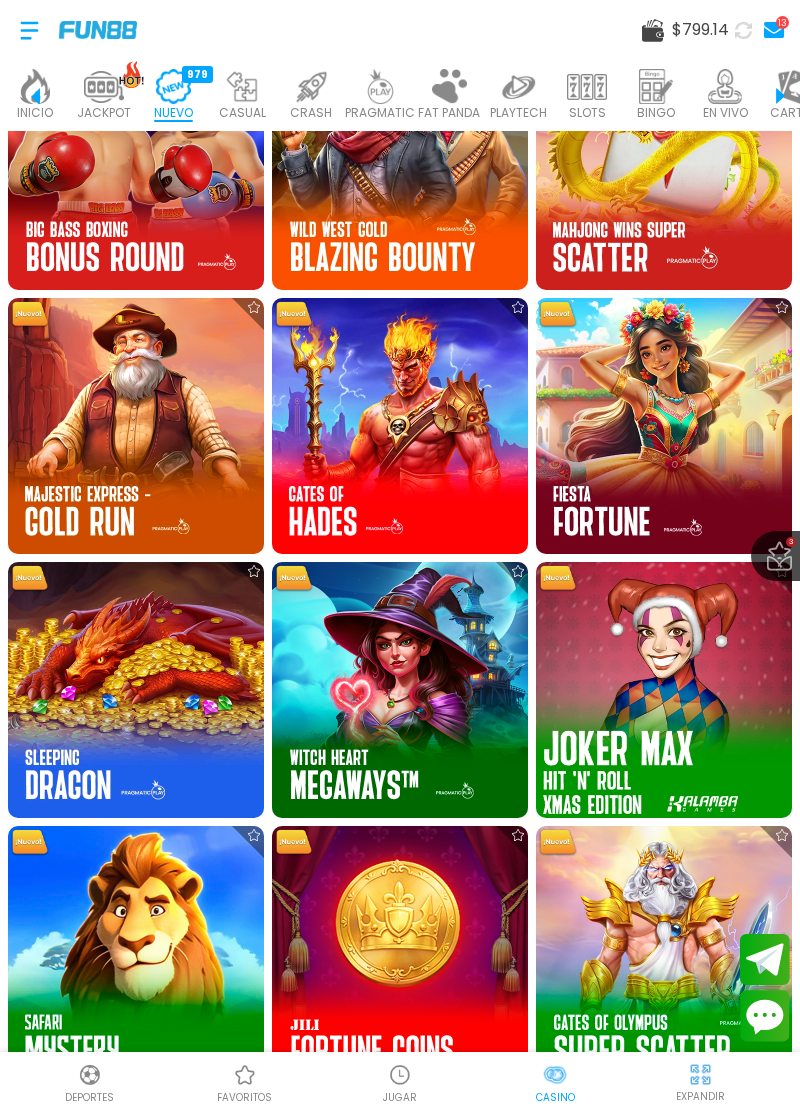 click at bounding box center (400, 690) 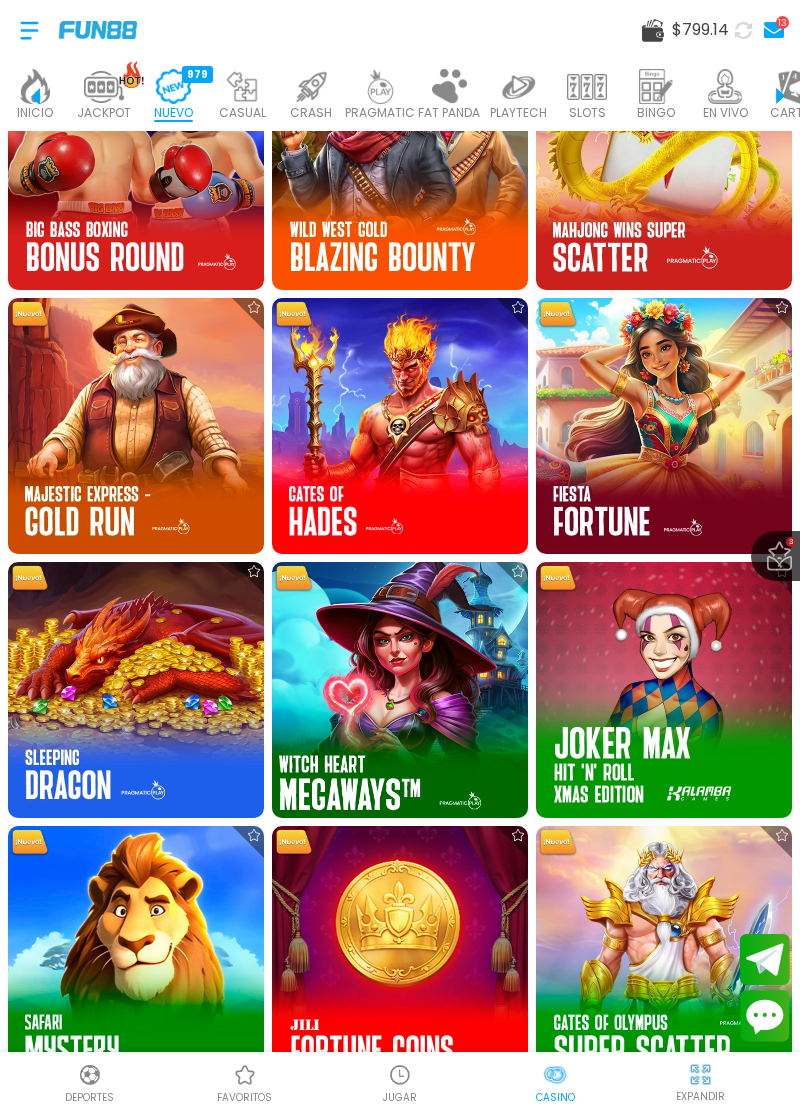 click at bounding box center [136, 690] 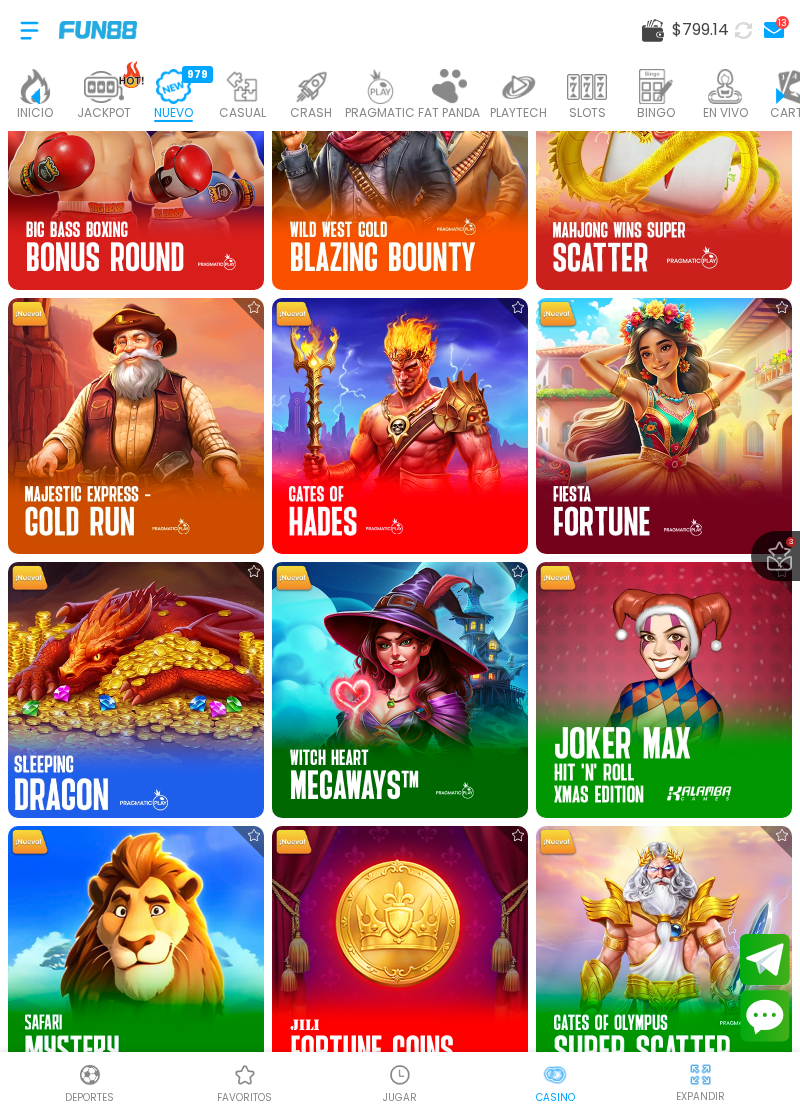 click at bounding box center (400, 954) 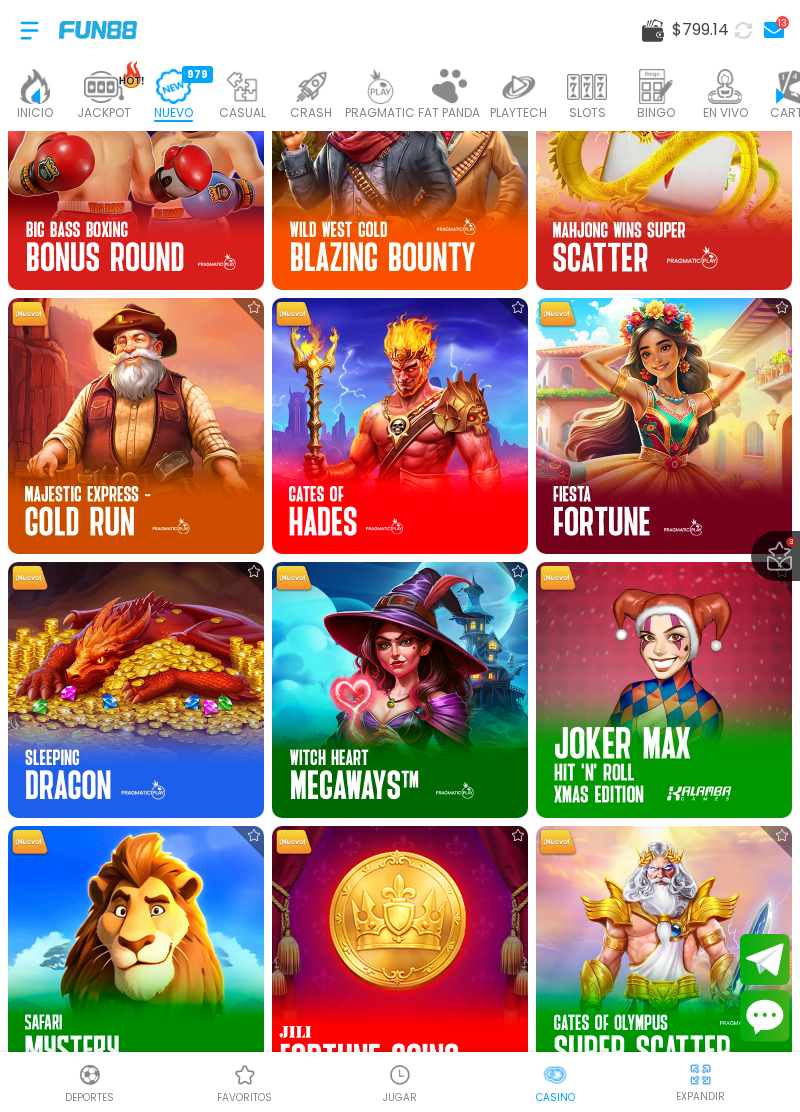 click at bounding box center [664, 954] 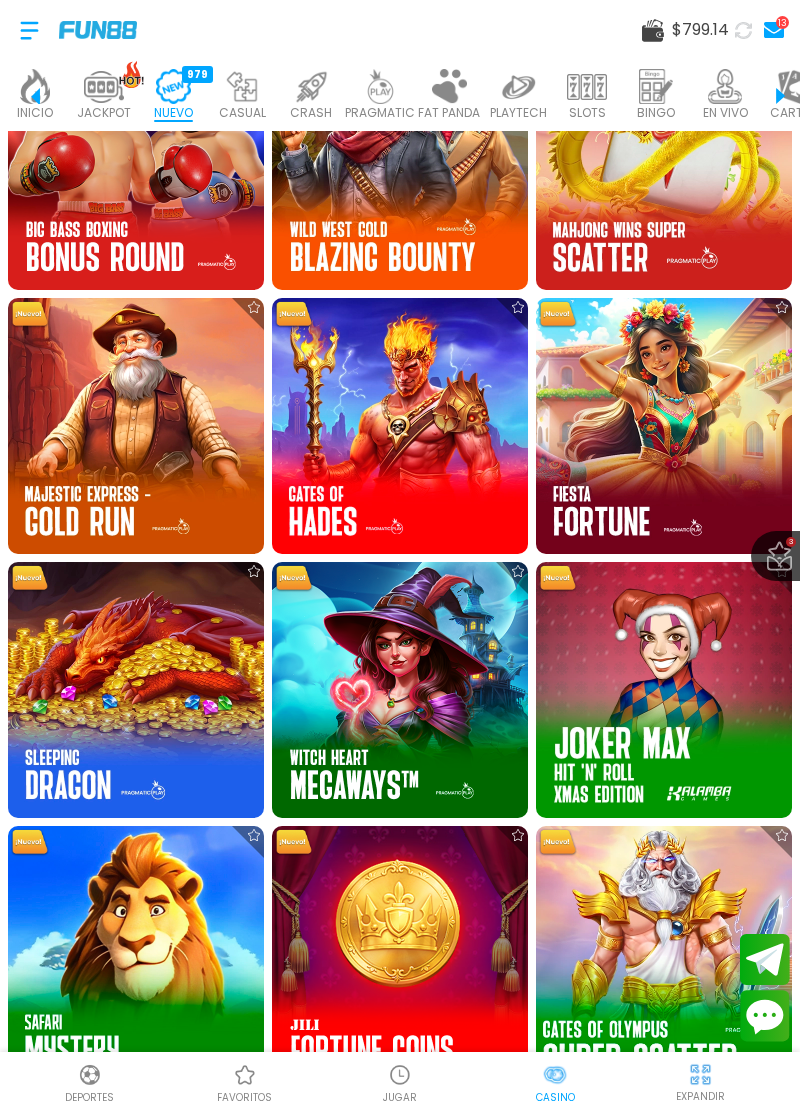 click at bounding box center [136, 954] 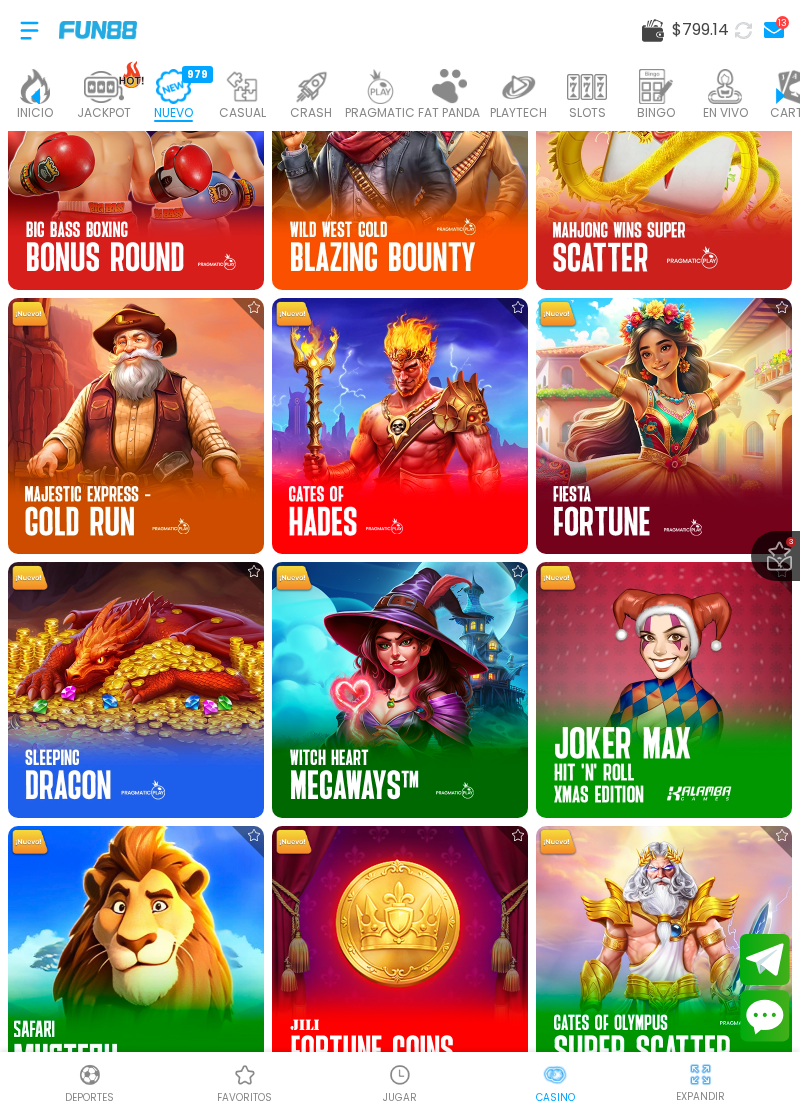 click at bounding box center (664, 162) 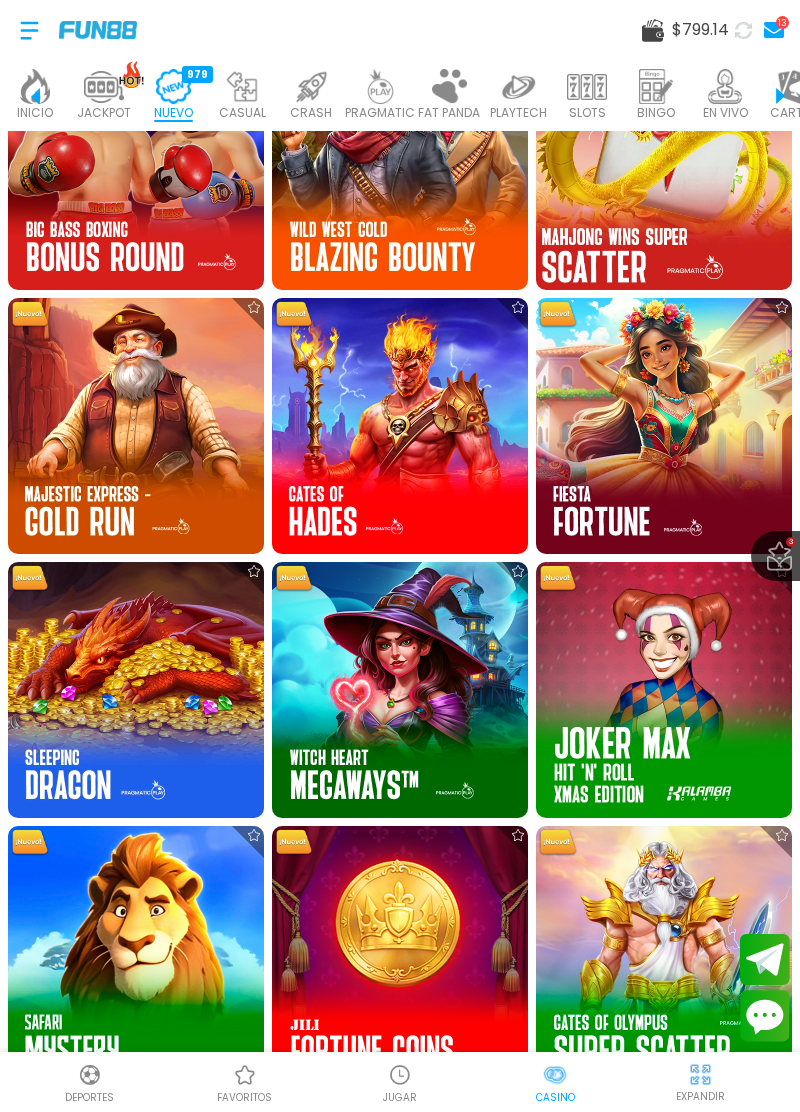 click at bounding box center (29, 30) 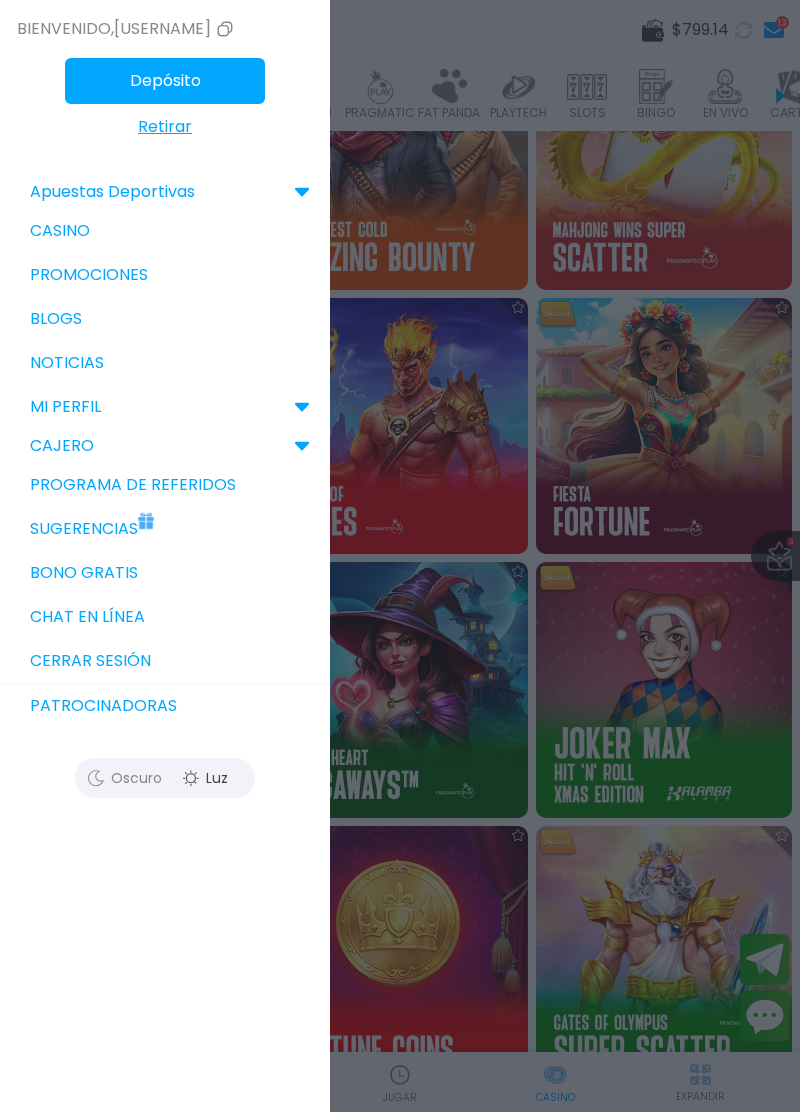 click at bounding box center (146, 517) 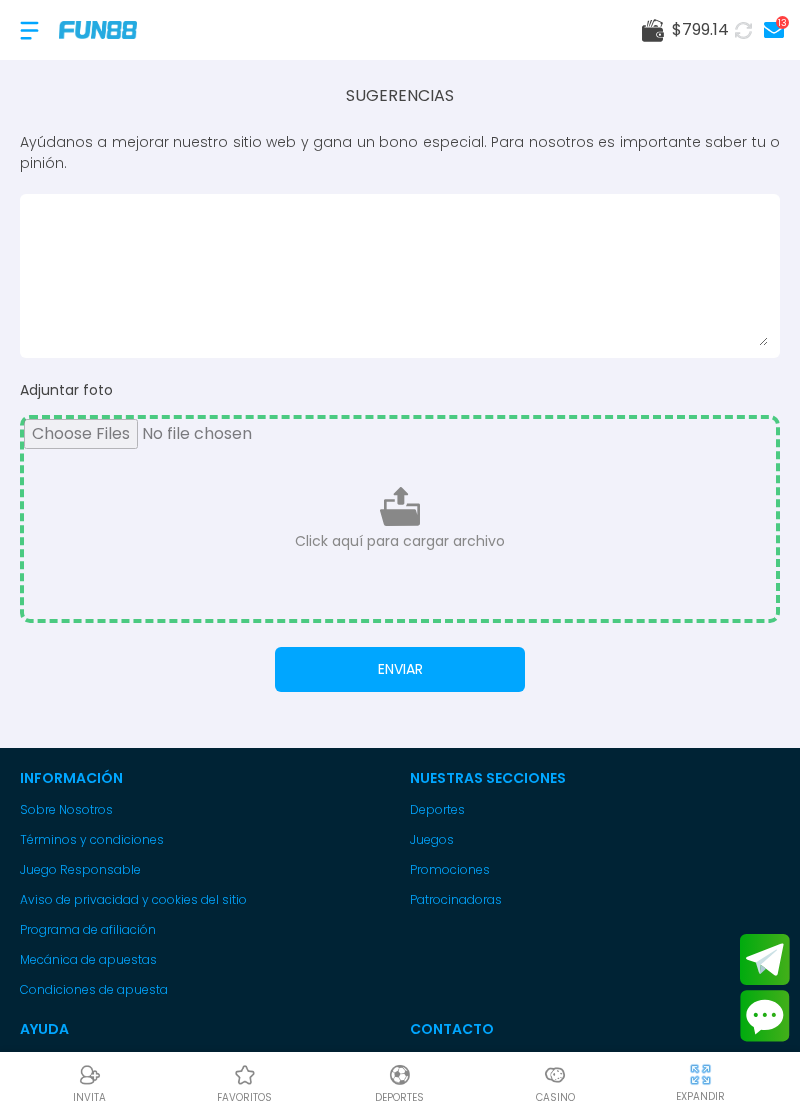 click at bounding box center (400, 519) 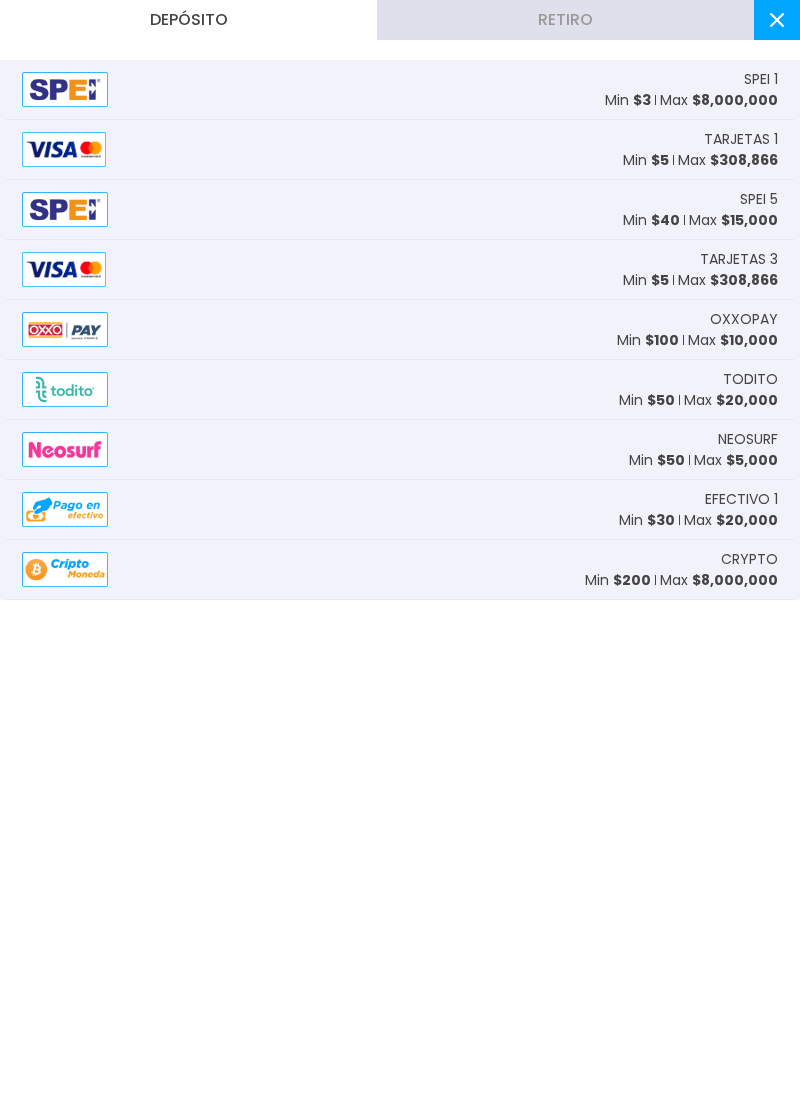 click at bounding box center [777, 20] 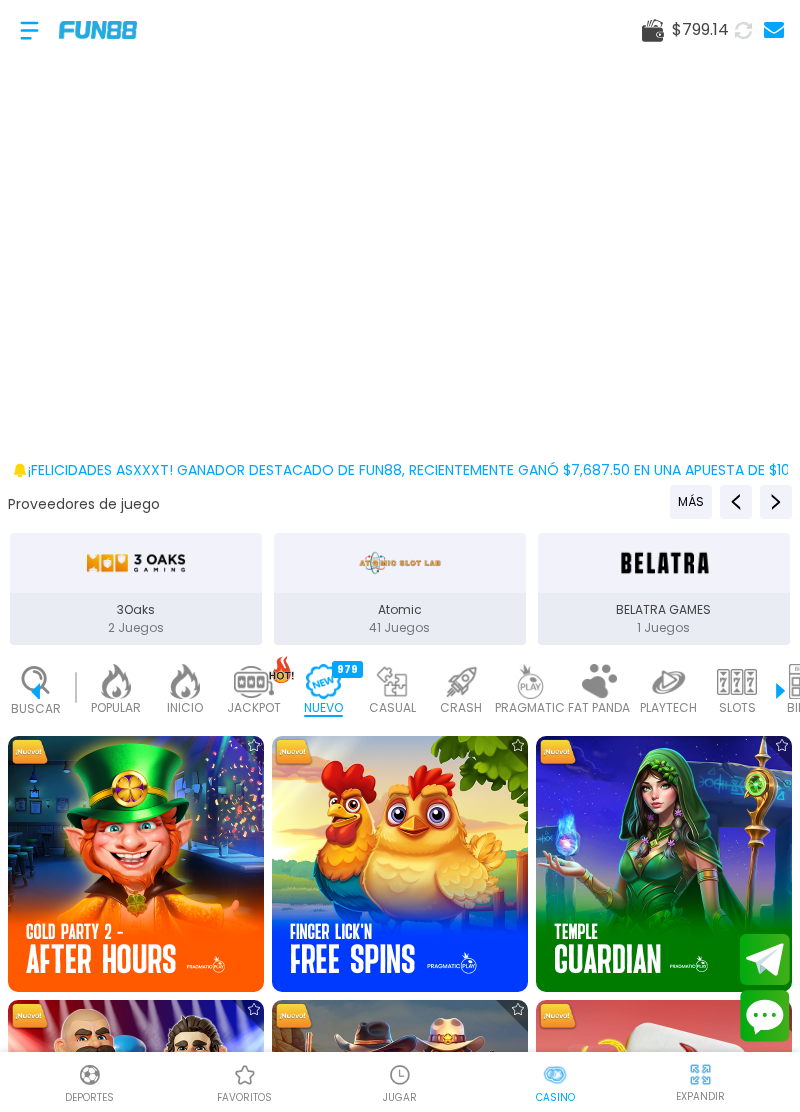 scroll, scrollTop: 0, scrollLeft: 150, axis: horizontal 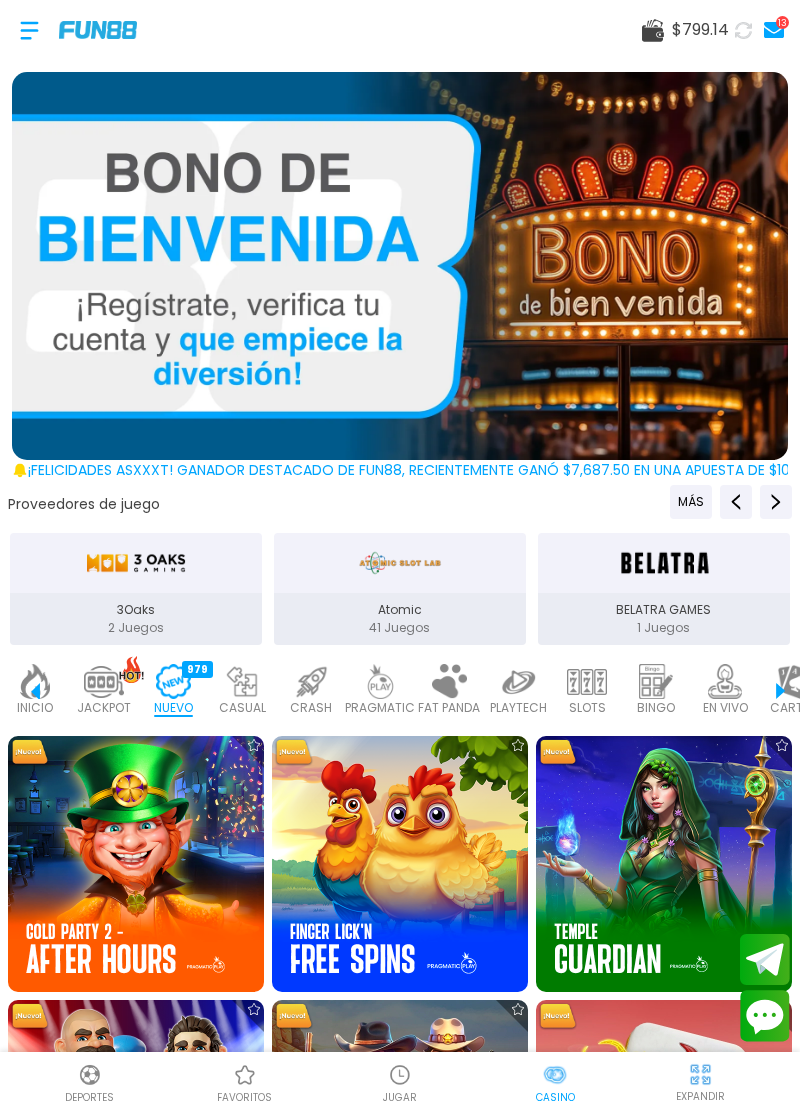 click at bounding box center (400, 864) 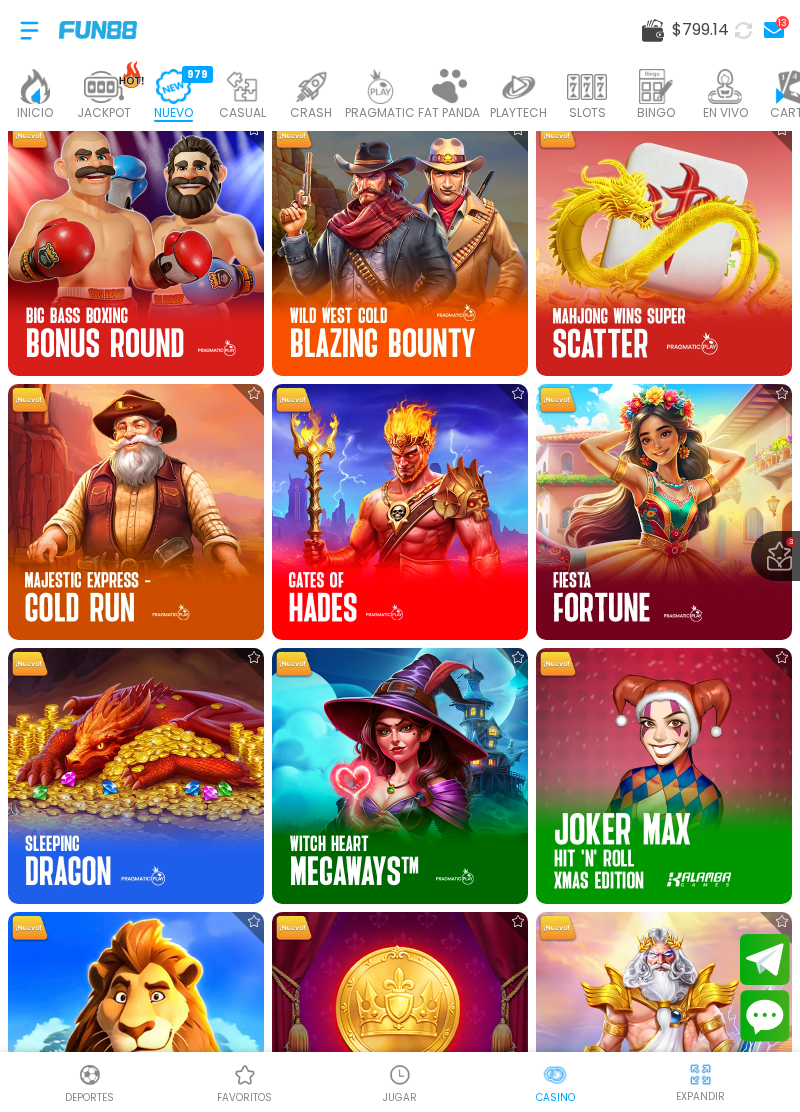 scroll, scrollTop: 881, scrollLeft: 0, axis: vertical 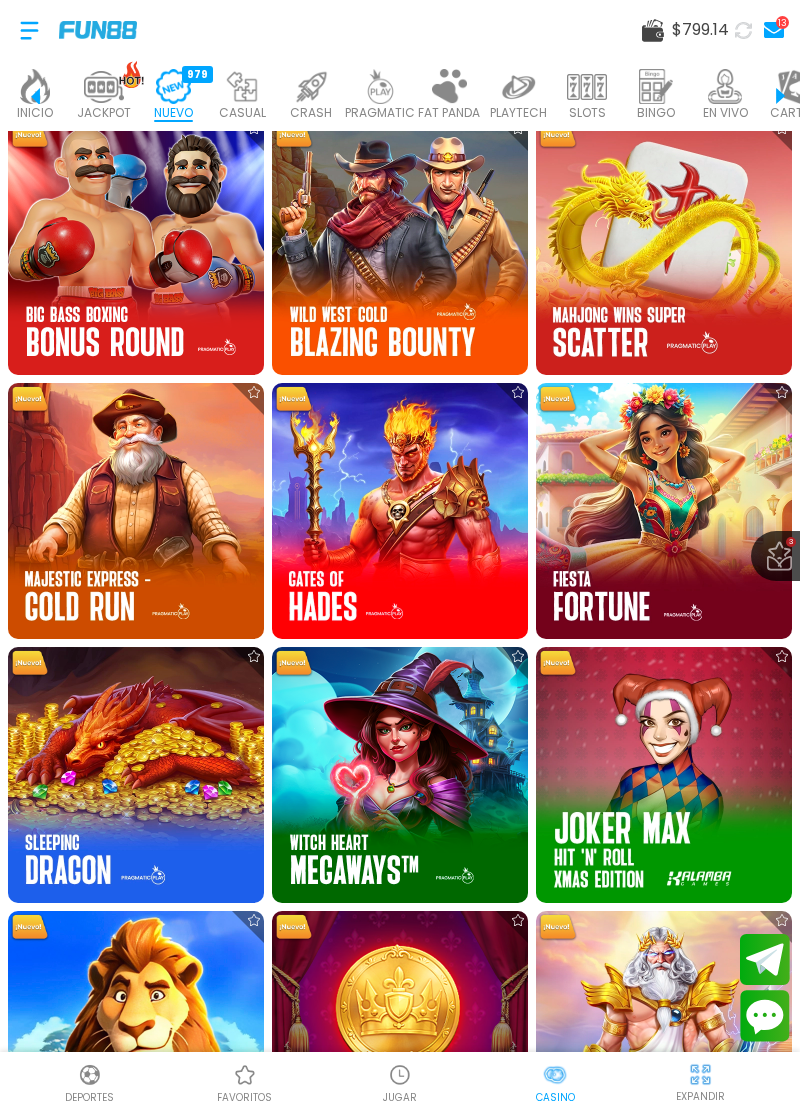 click at bounding box center [400, 511] 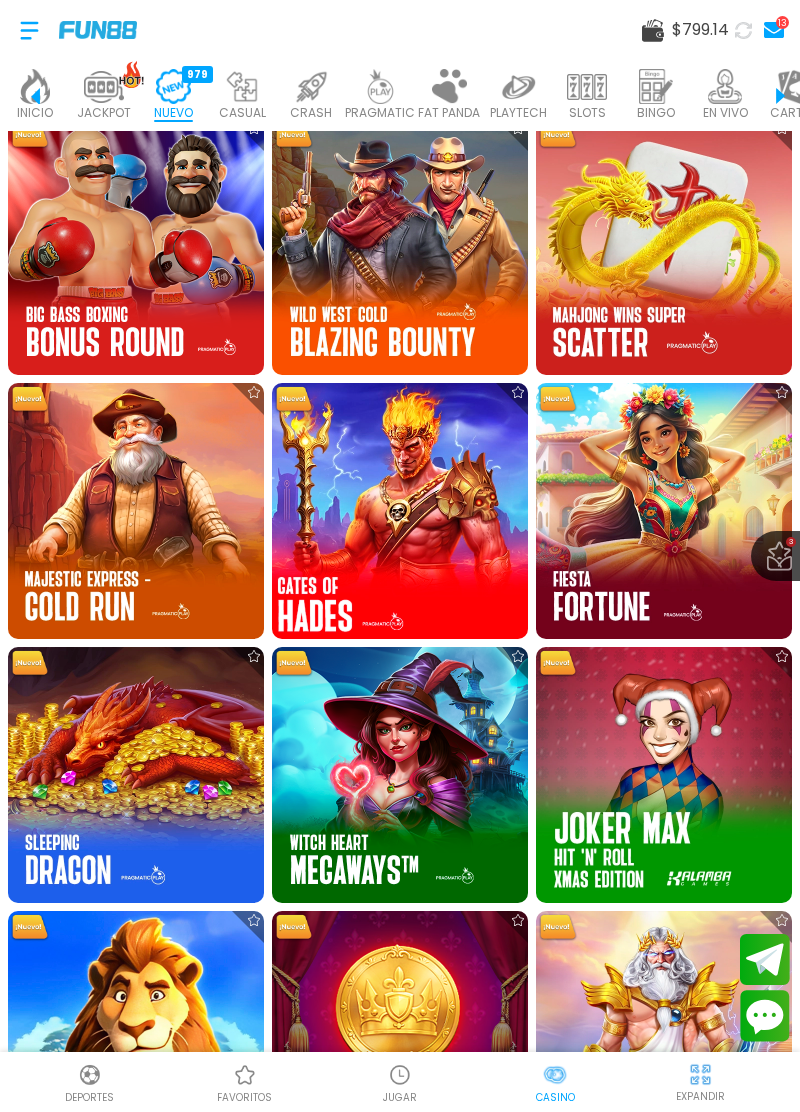 click at bounding box center [400, 512] 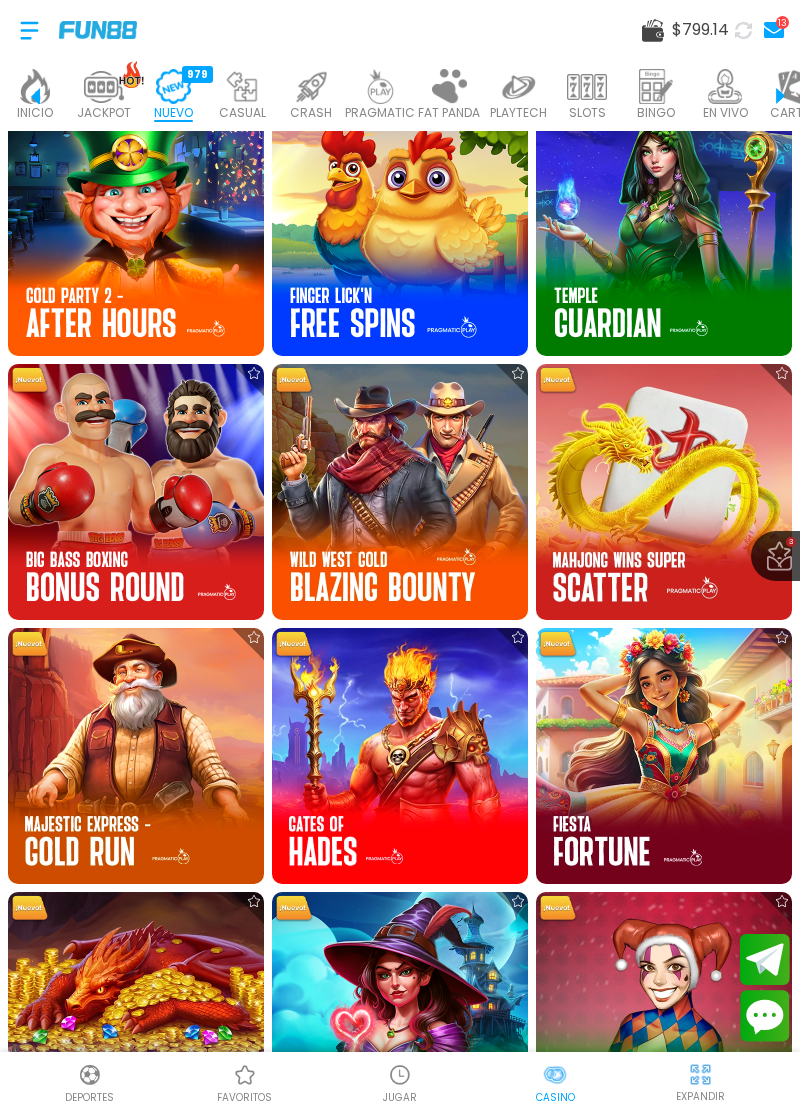 scroll, scrollTop: 629, scrollLeft: 0, axis: vertical 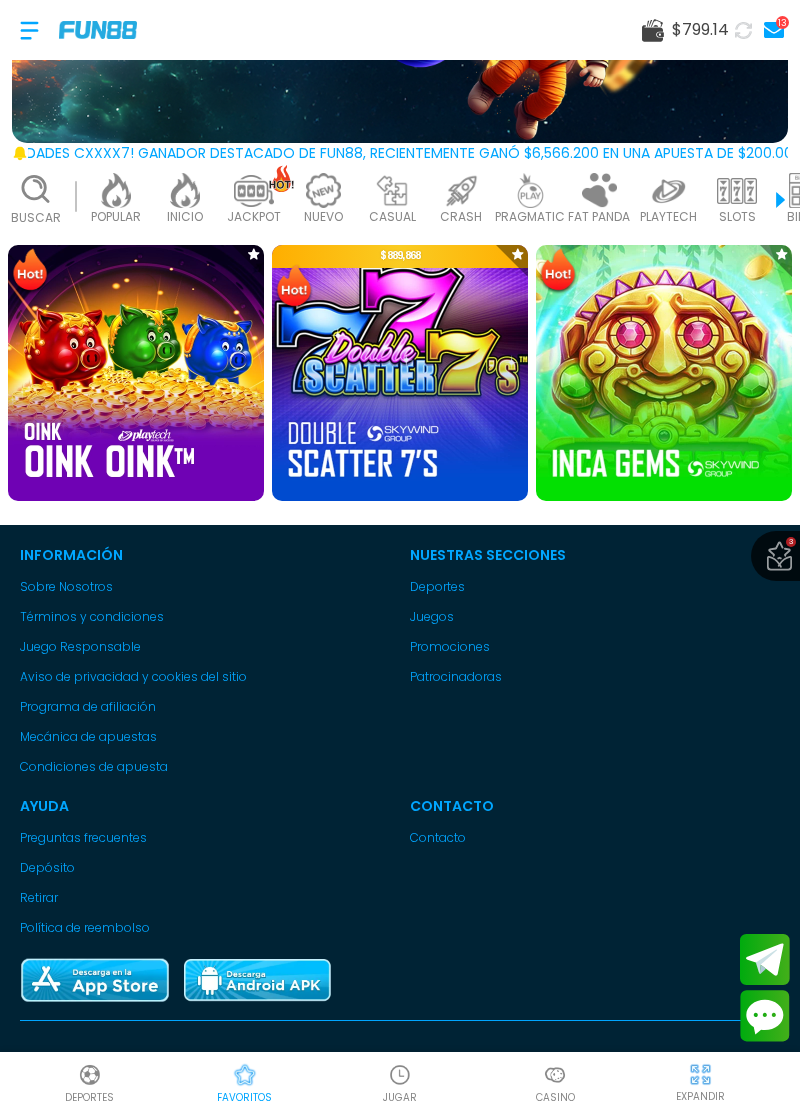 click at bounding box center (400, 373) 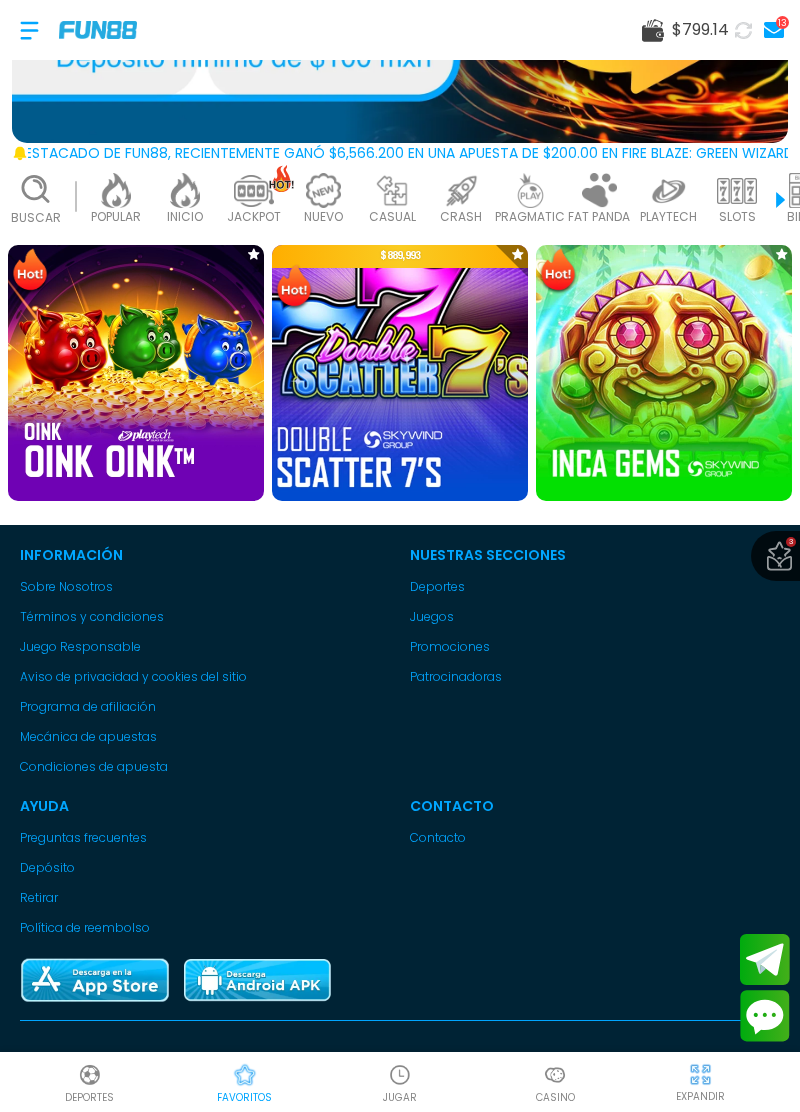 click at bounding box center [664, 373] 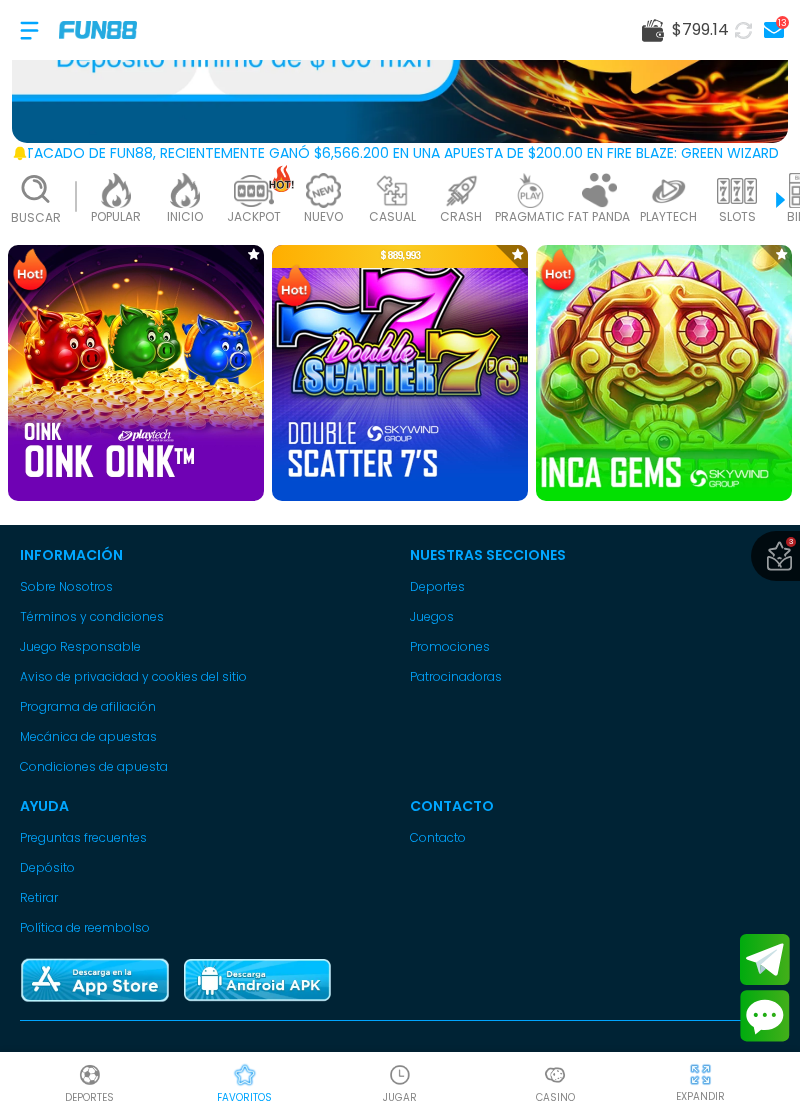 click at bounding box center (664, 374) 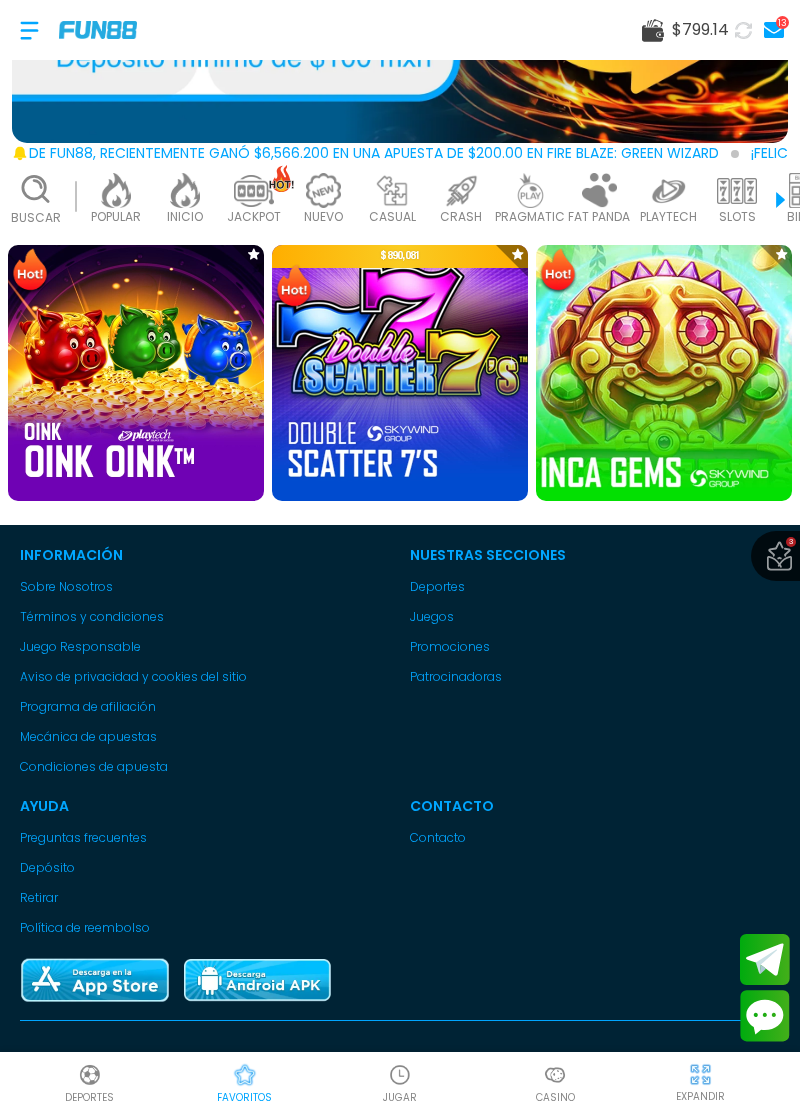 click at bounding box center (400, 373) 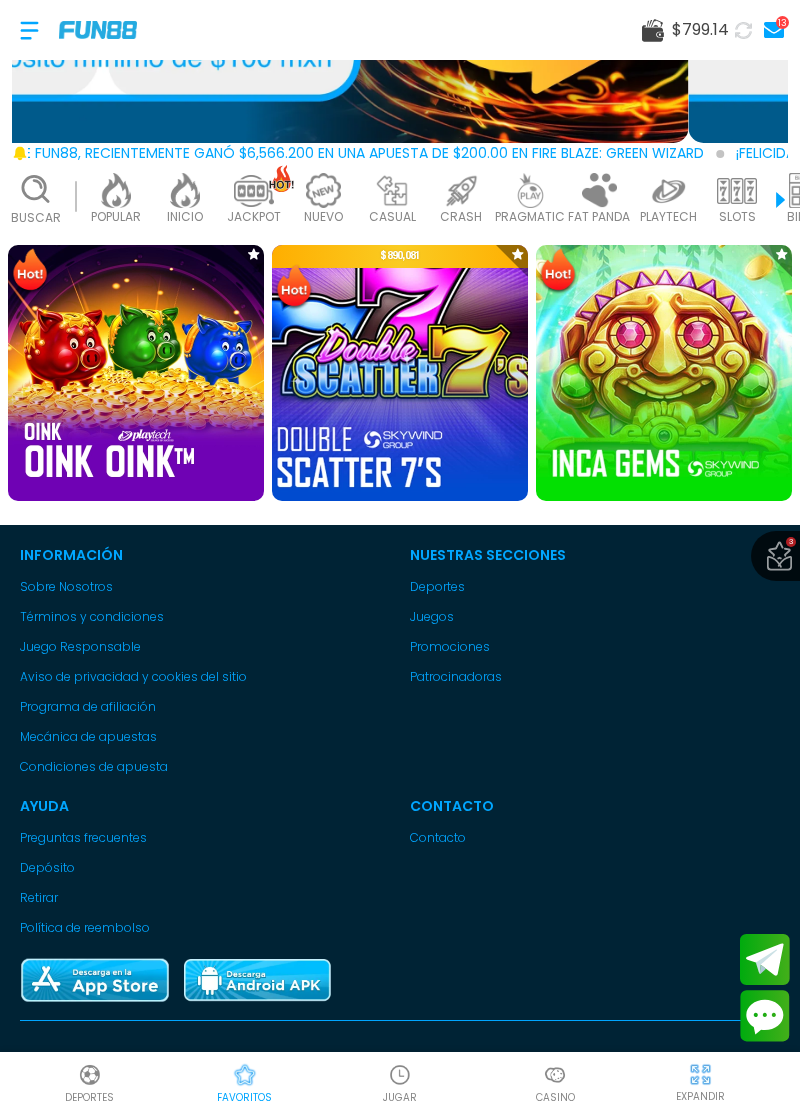 click at bounding box center [400, 374] 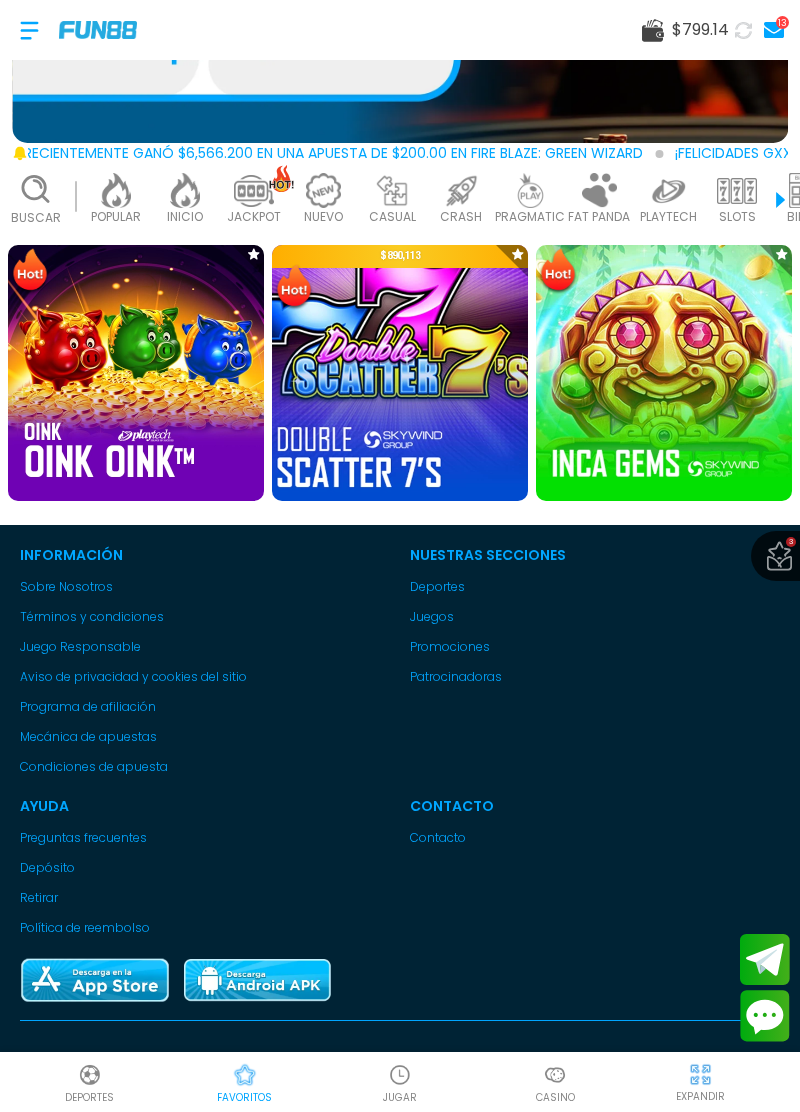 click at bounding box center [136, 373] 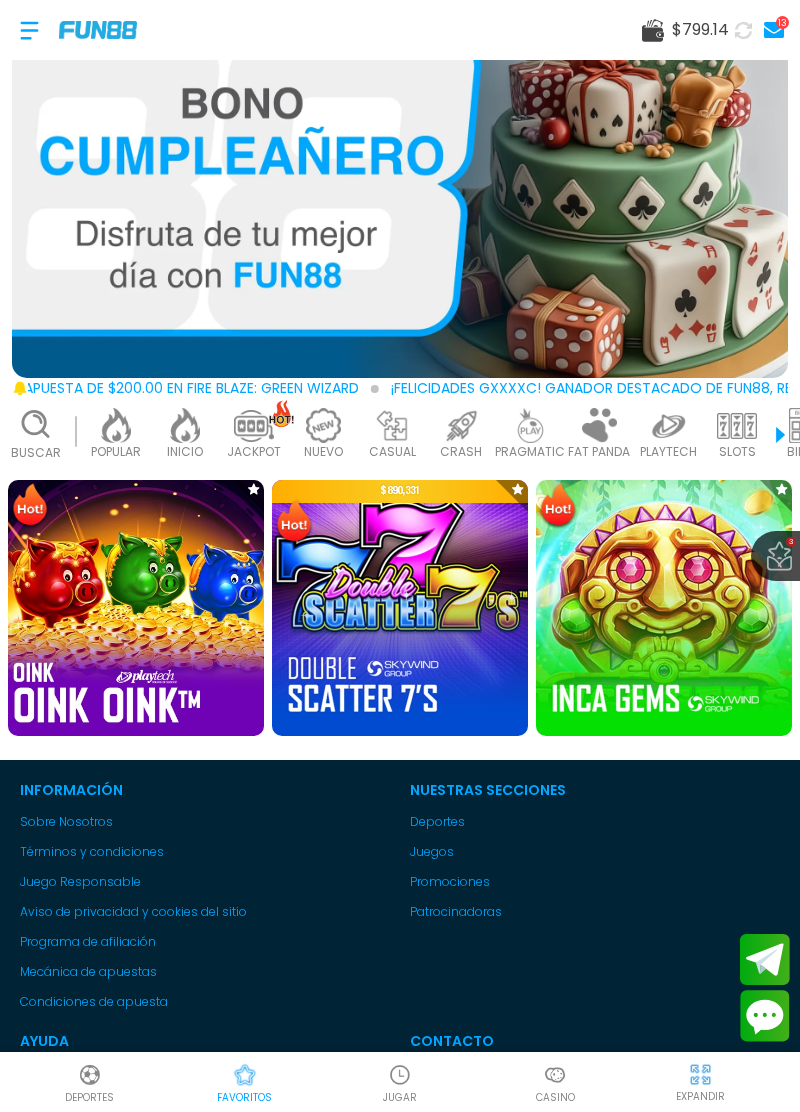 scroll, scrollTop: 0, scrollLeft: 0, axis: both 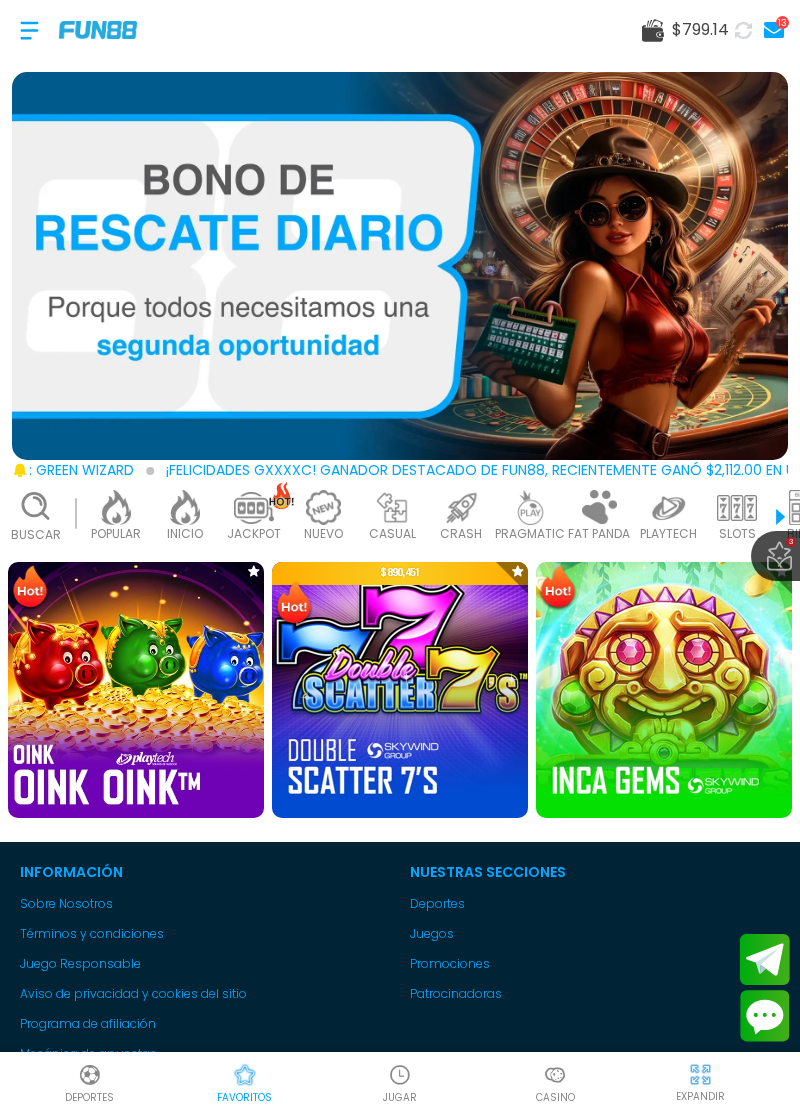 click at bounding box center [400, 266] 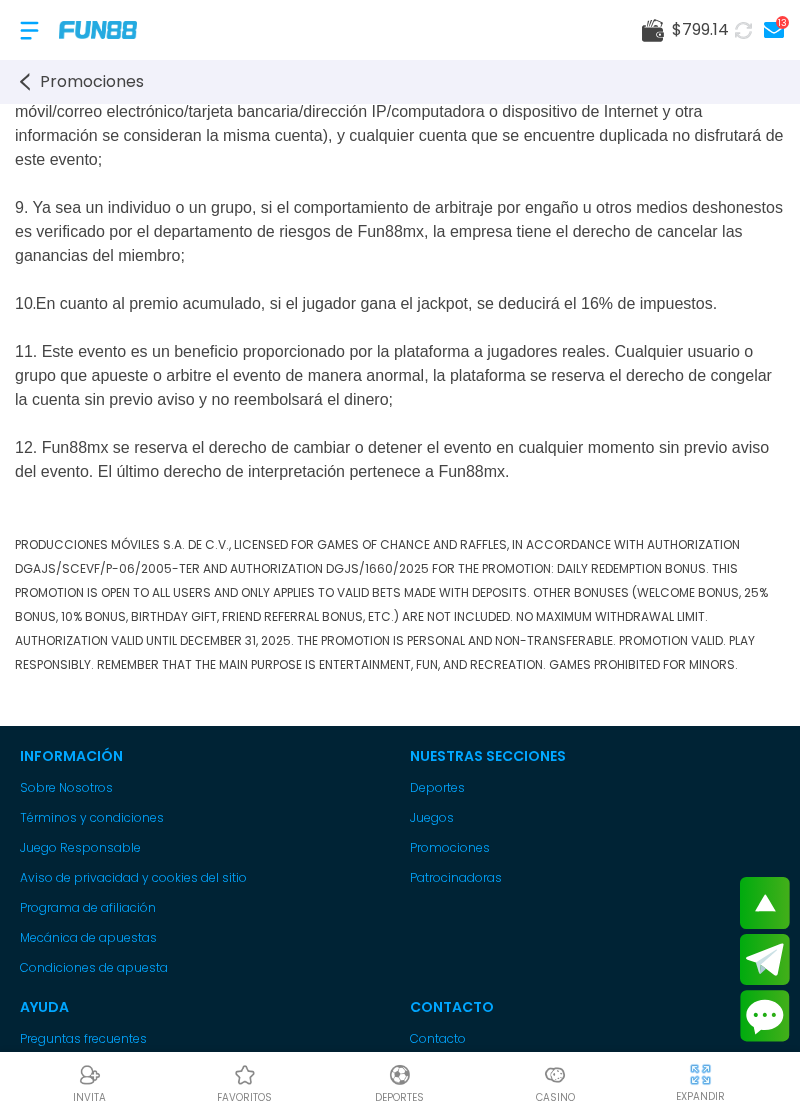 scroll, scrollTop: 1525, scrollLeft: 0, axis: vertical 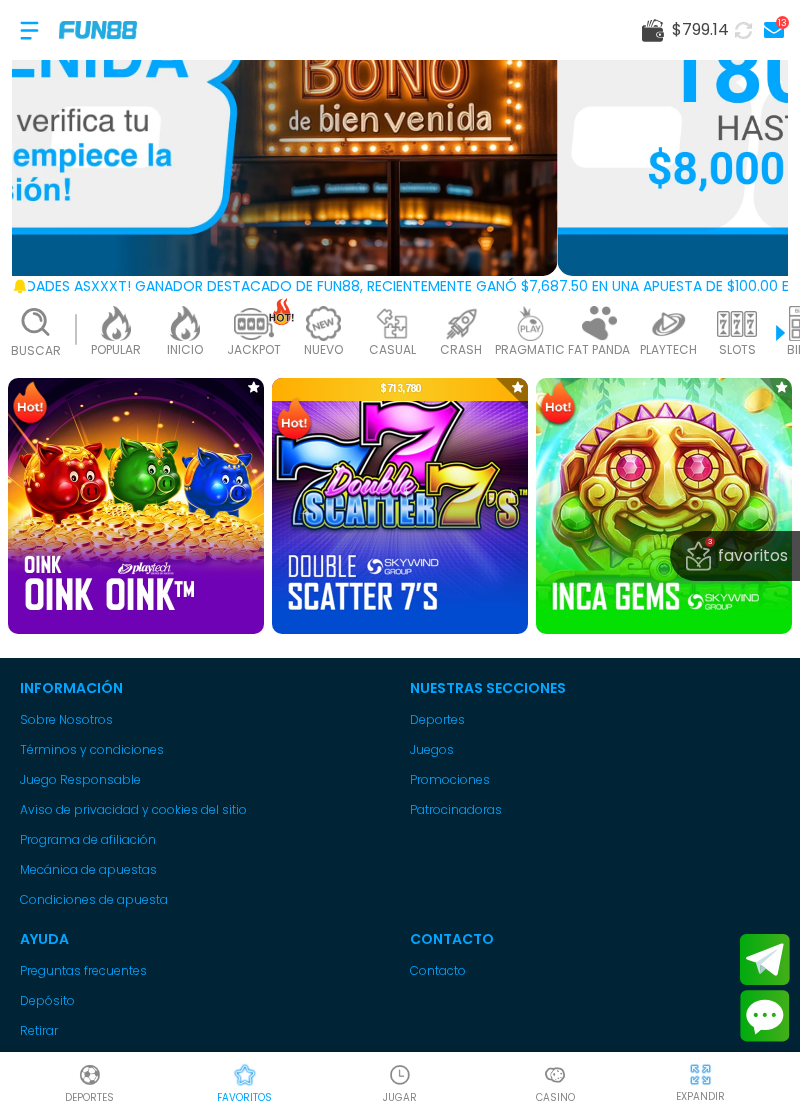 click at bounding box center [664, 506] 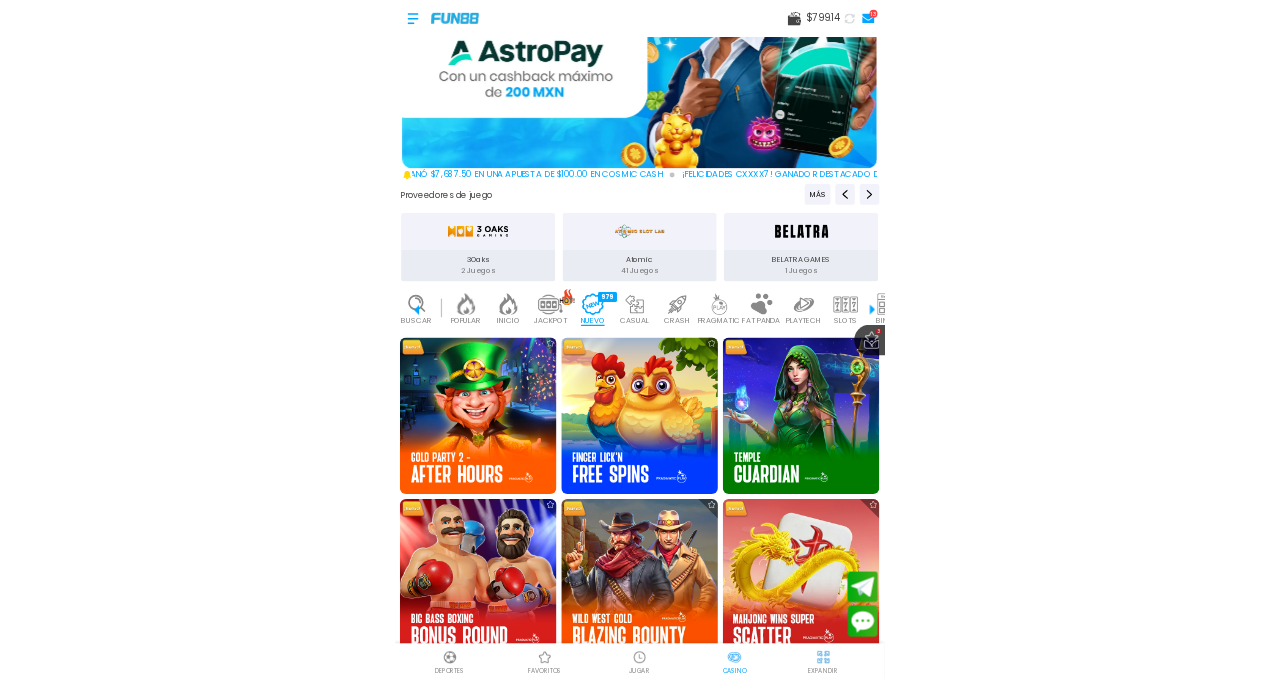 scroll, scrollTop: 0, scrollLeft: 150, axis: horizontal 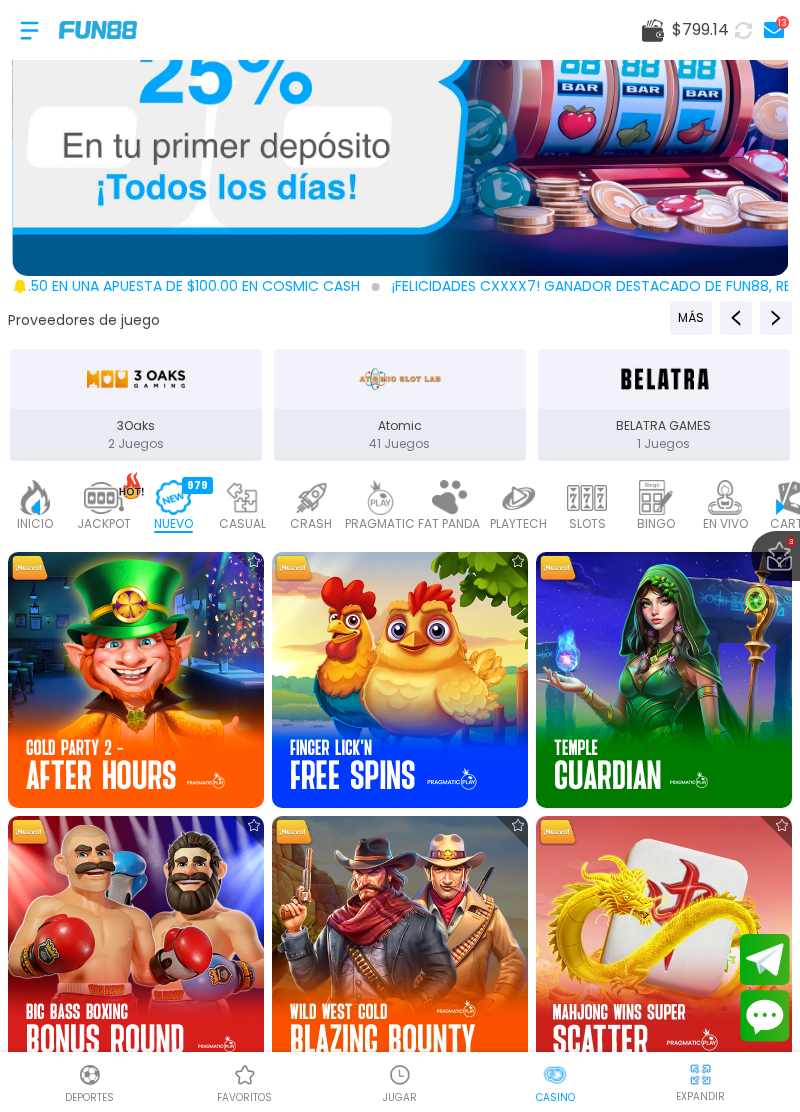 click at bounding box center (400, 680) 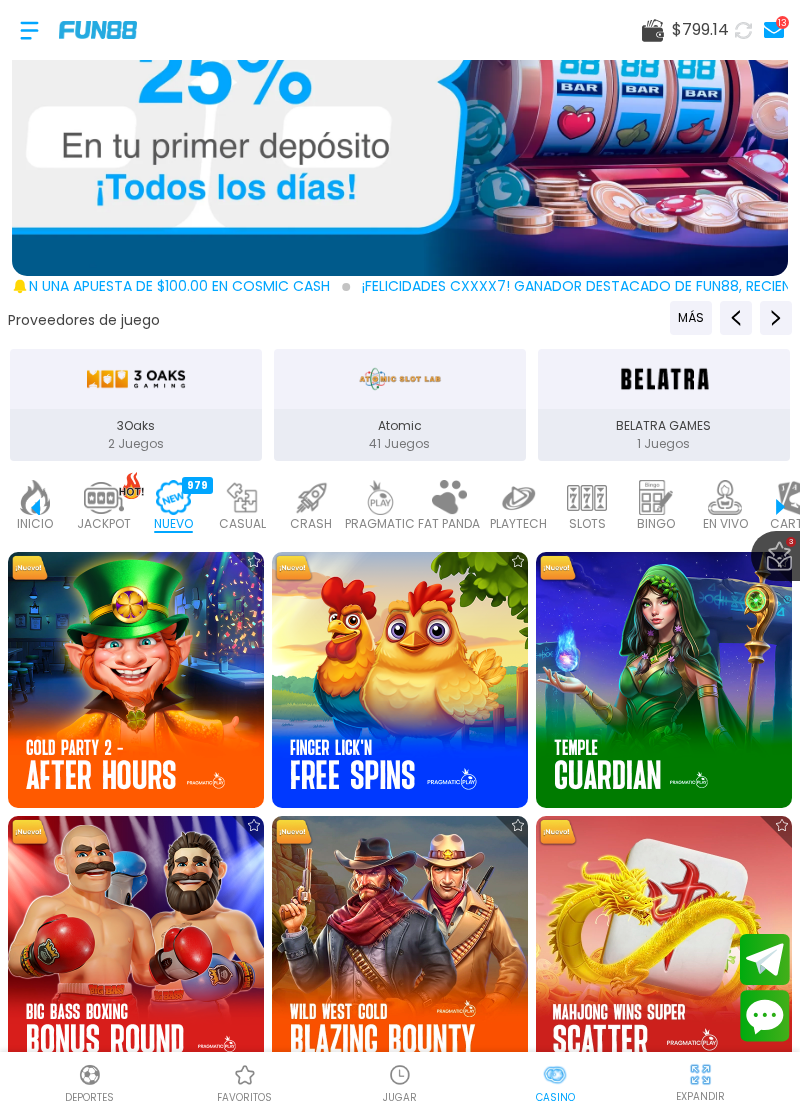 click at bounding box center [400, 680] 